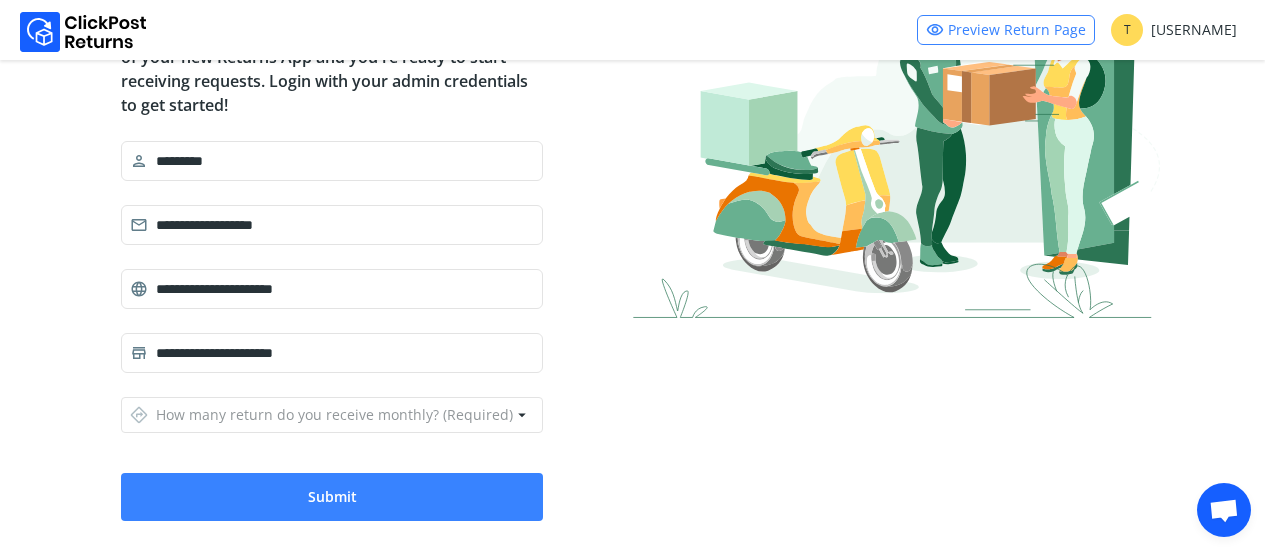 scroll, scrollTop: 237, scrollLeft: 0, axis: vertical 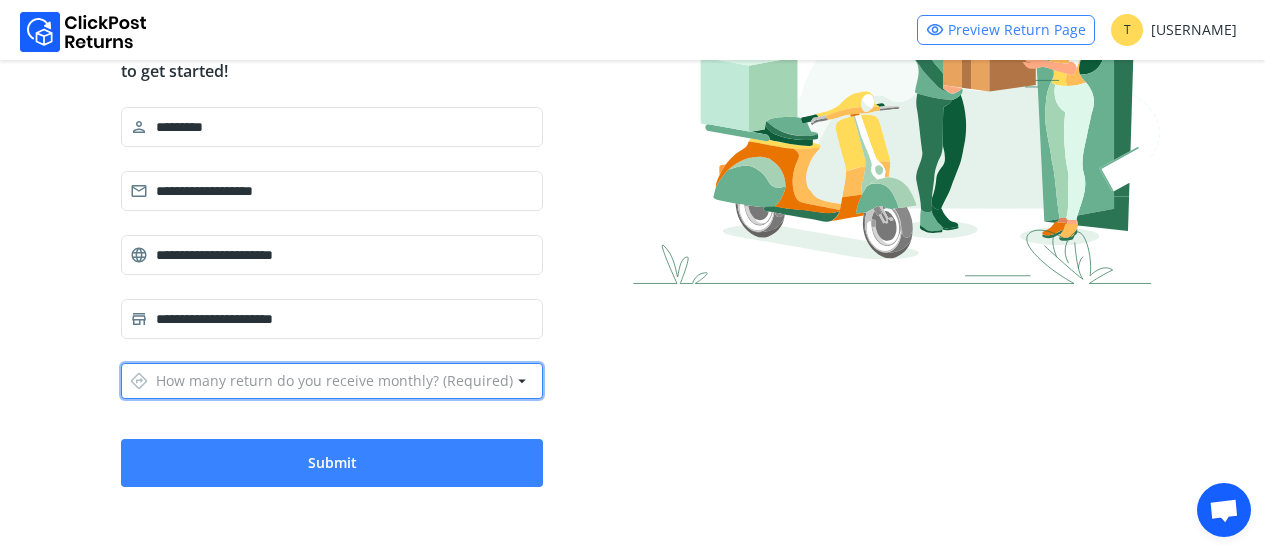 click on "directions How many return do you receive monthly? (Required)" at bounding box center [321, 381] 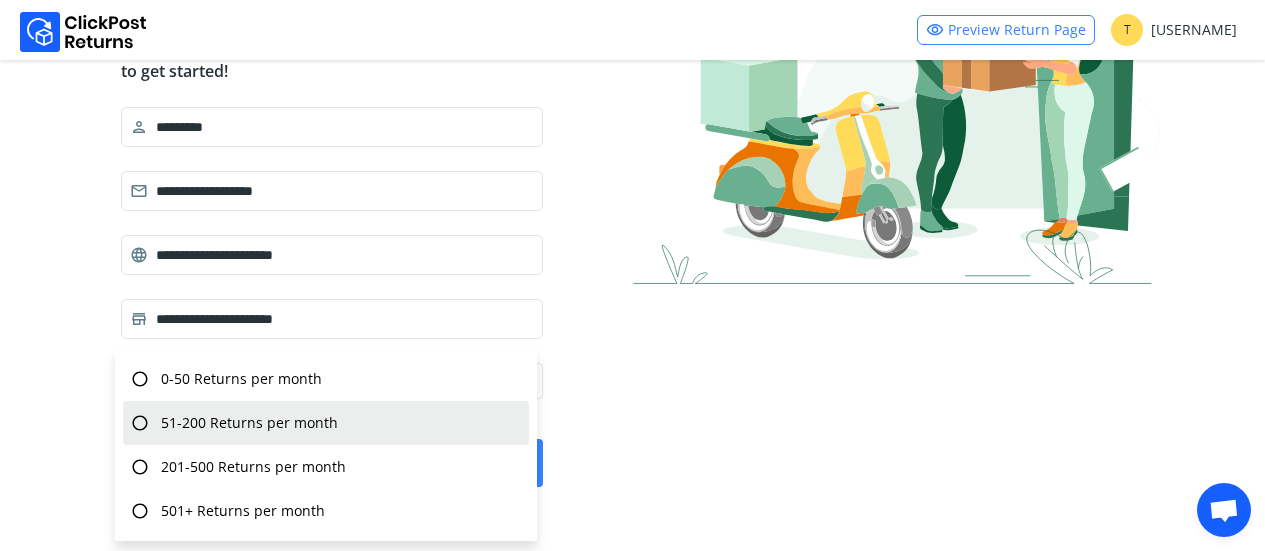 click on "radio_button_unchecked 51-200 Returns per month" at bounding box center (326, 423) 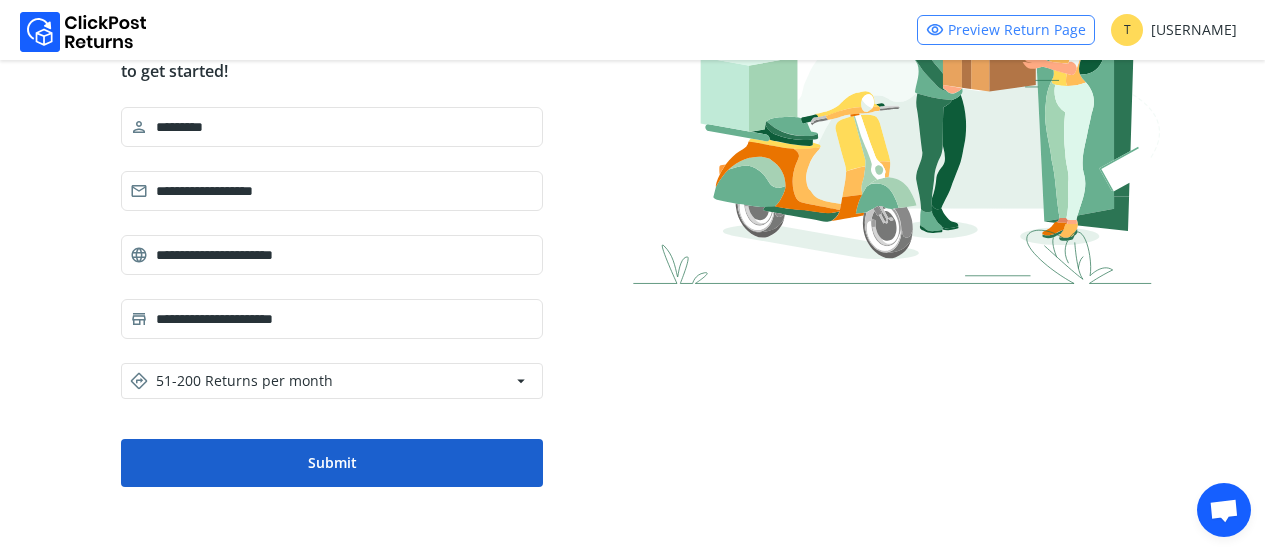click on "Submit" at bounding box center [332, 463] 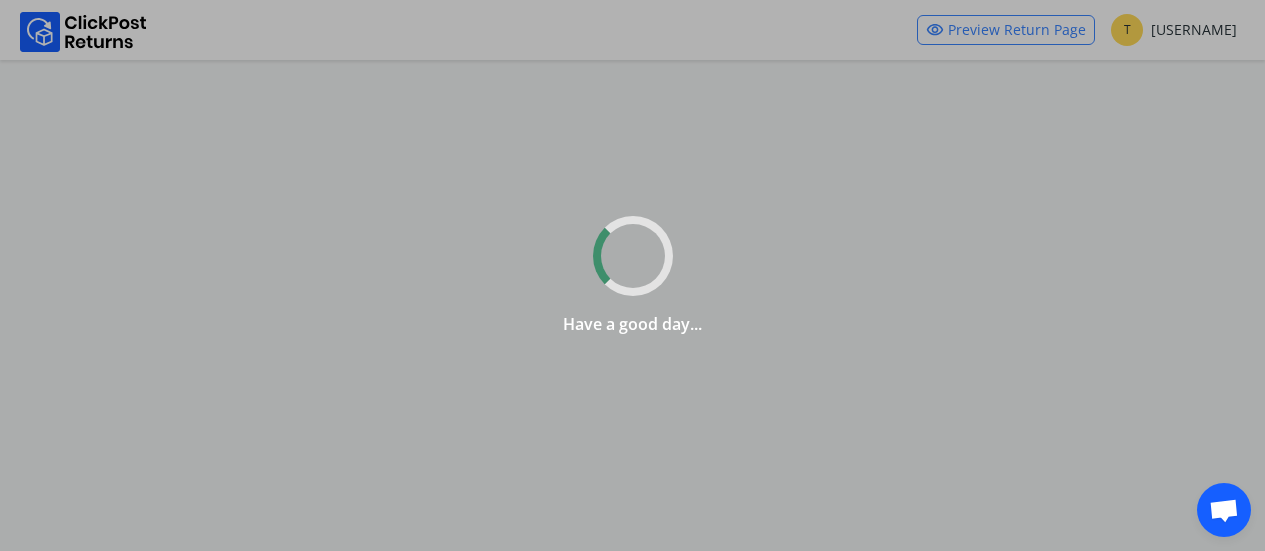 scroll, scrollTop: 0, scrollLeft: 0, axis: both 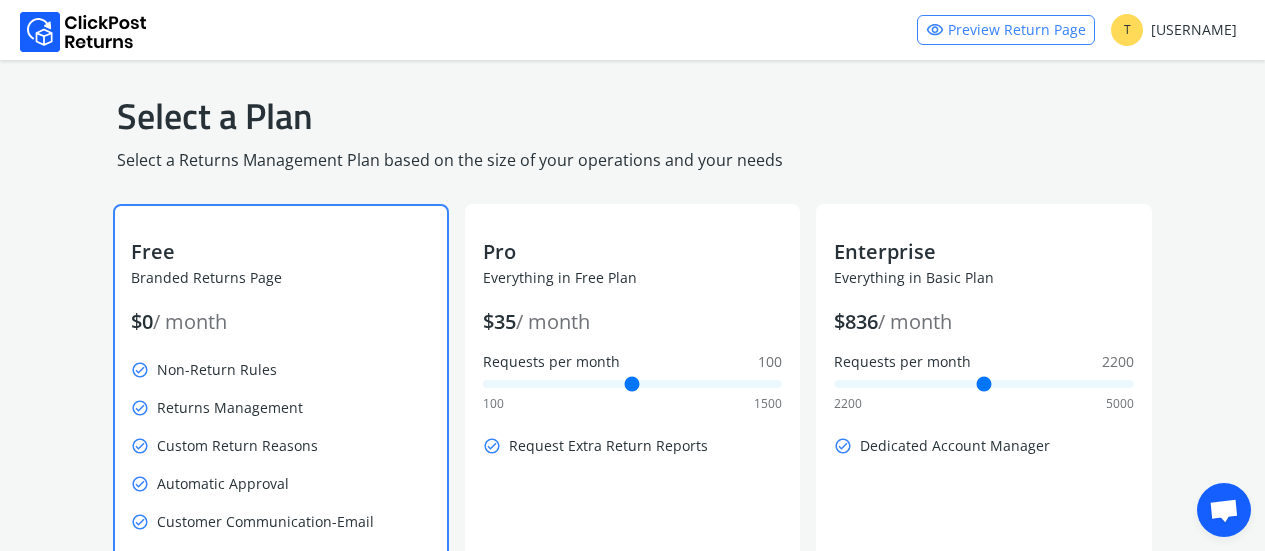 click on "$ 0 / month" at bounding box center (280, 322) 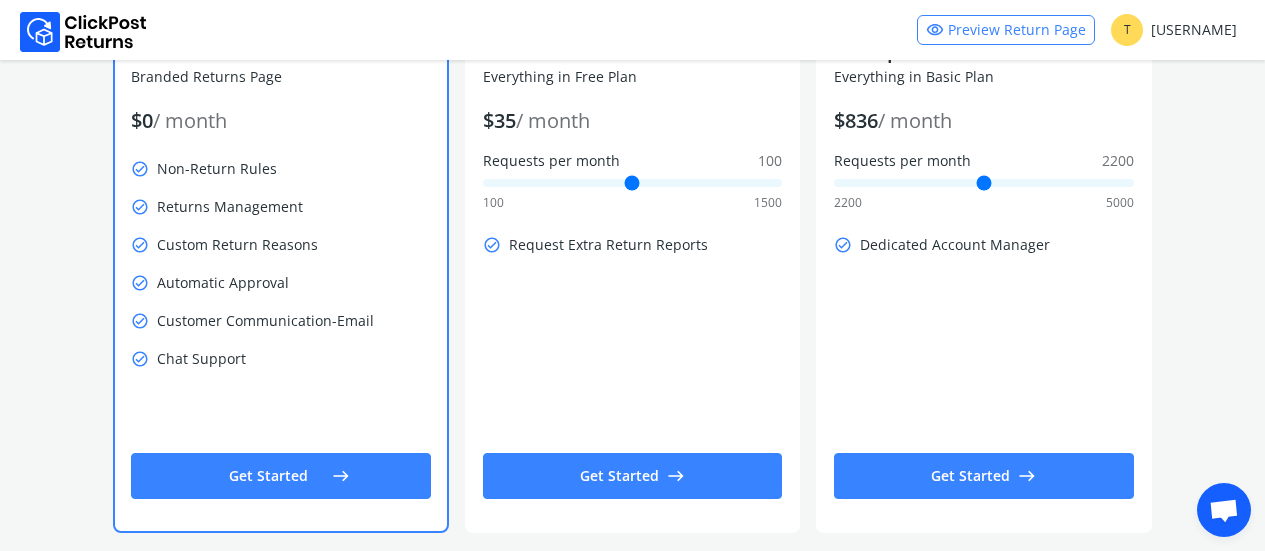 scroll, scrollTop: 223, scrollLeft: 0, axis: vertical 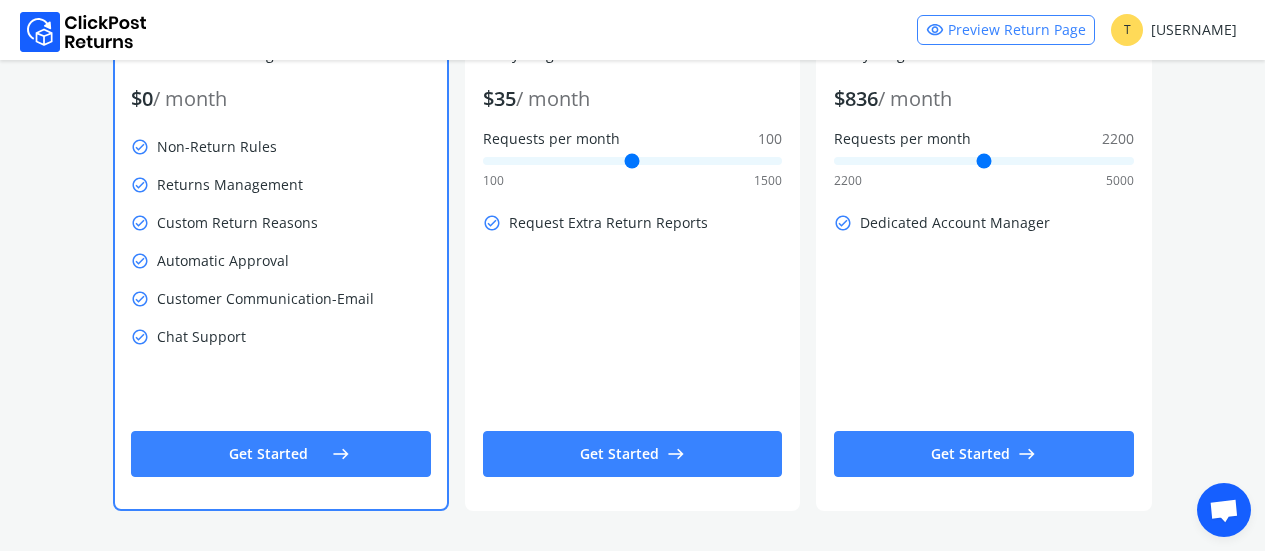 click on "Get Started east" at bounding box center (280, 454) 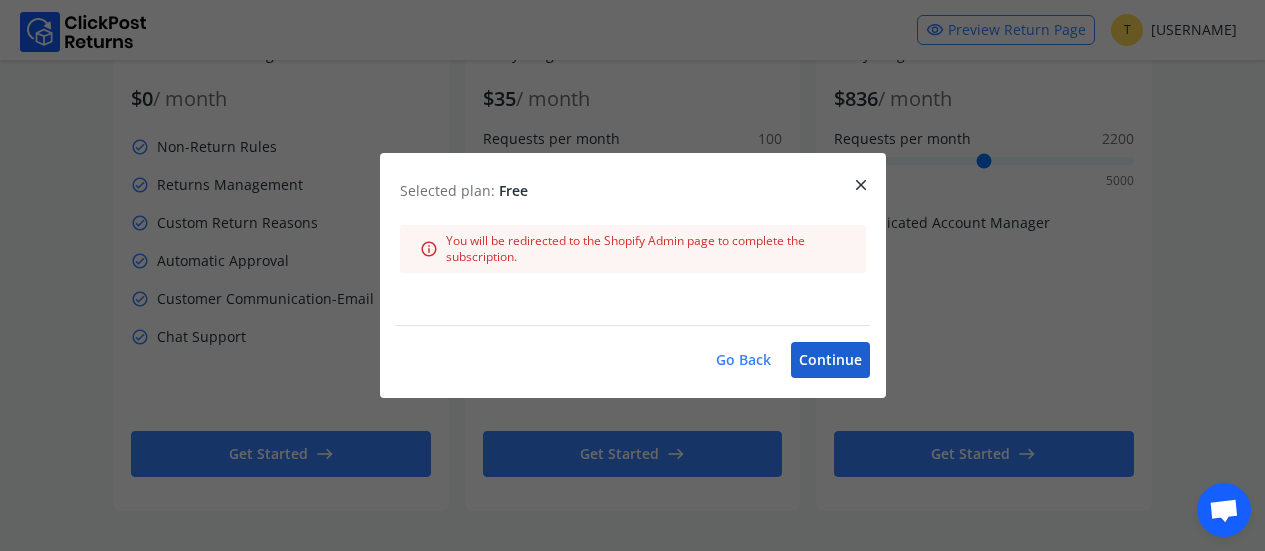 click on "Continue" at bounding box center (830, 360) 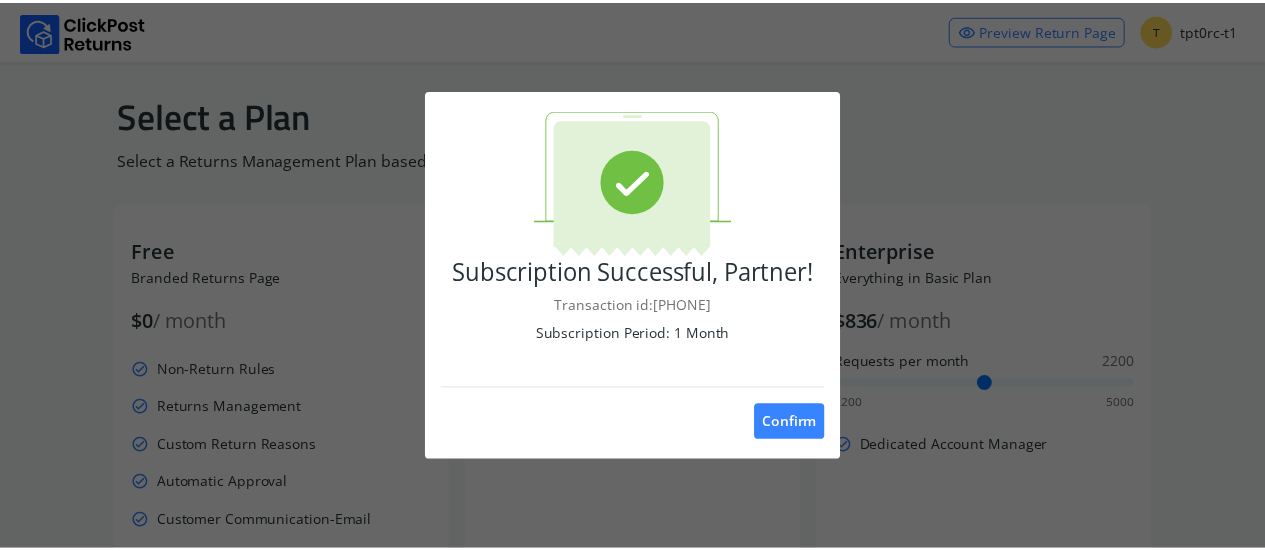 scroll, scrollTop: 0, scrollLeft: 0, axis: both 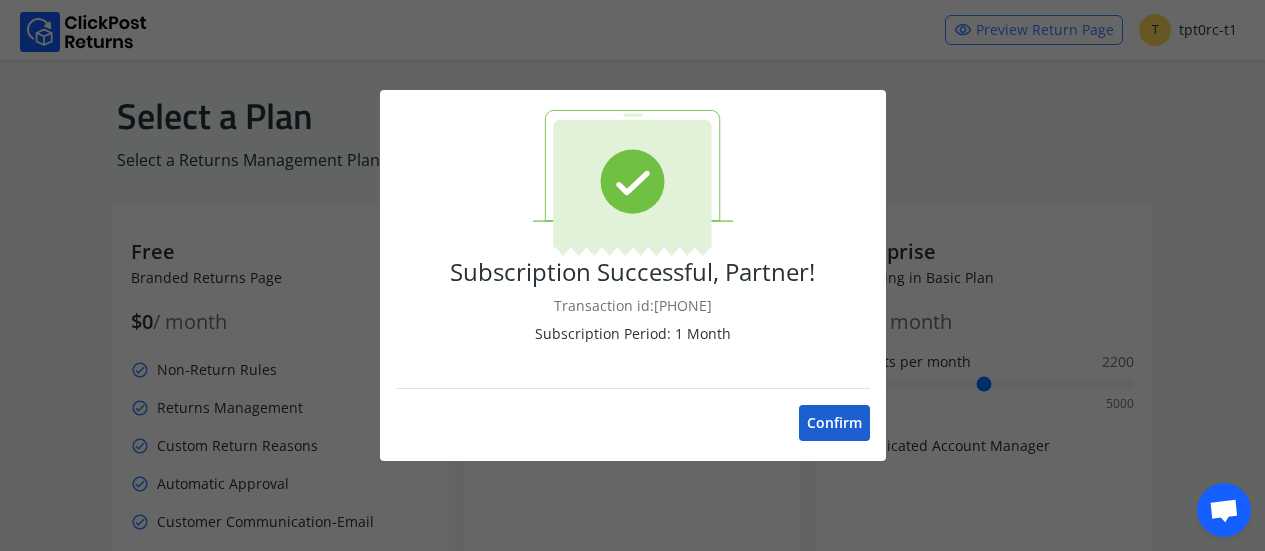 click on "Confirm" at bounding box center (834, 423) 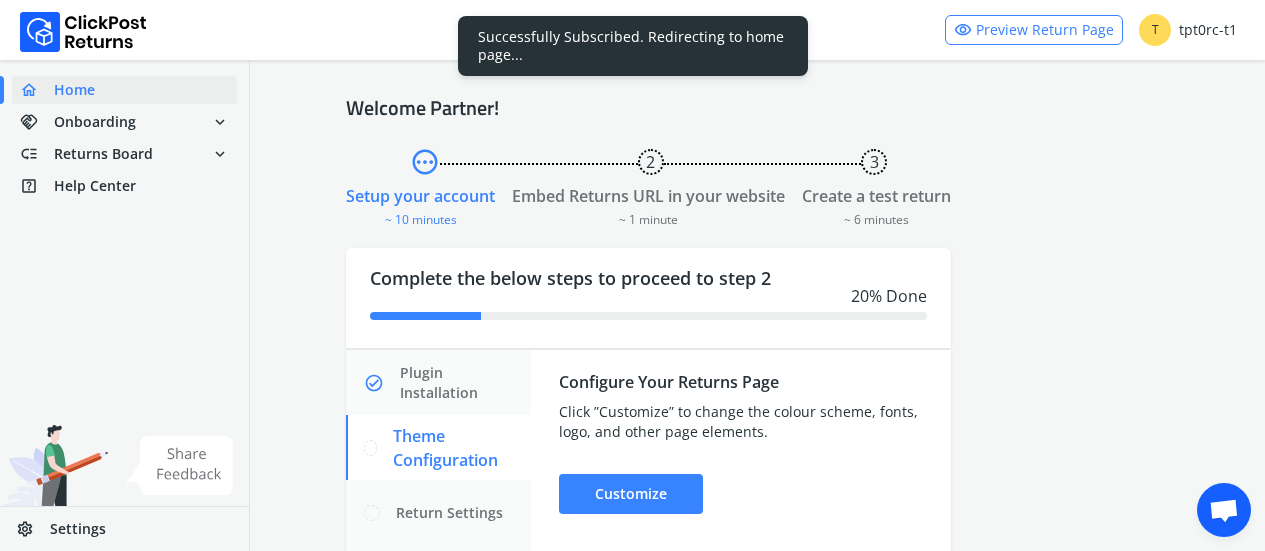 click on "pending 2 3 Setup your account ~ 10 minutes Embed Returns URL in your website ~ 1 minute Create a test return ~ 6 minutes Complete the below steps to proceed to step 2 20 % Done check_circle Plugin Installation Theme Configuration Return Settings Notifications Configure Your Returns Page Click ”Customize” to change the colour scheme, fonts, logo, and other page elements. Customize" at bounding box center [648, 377] 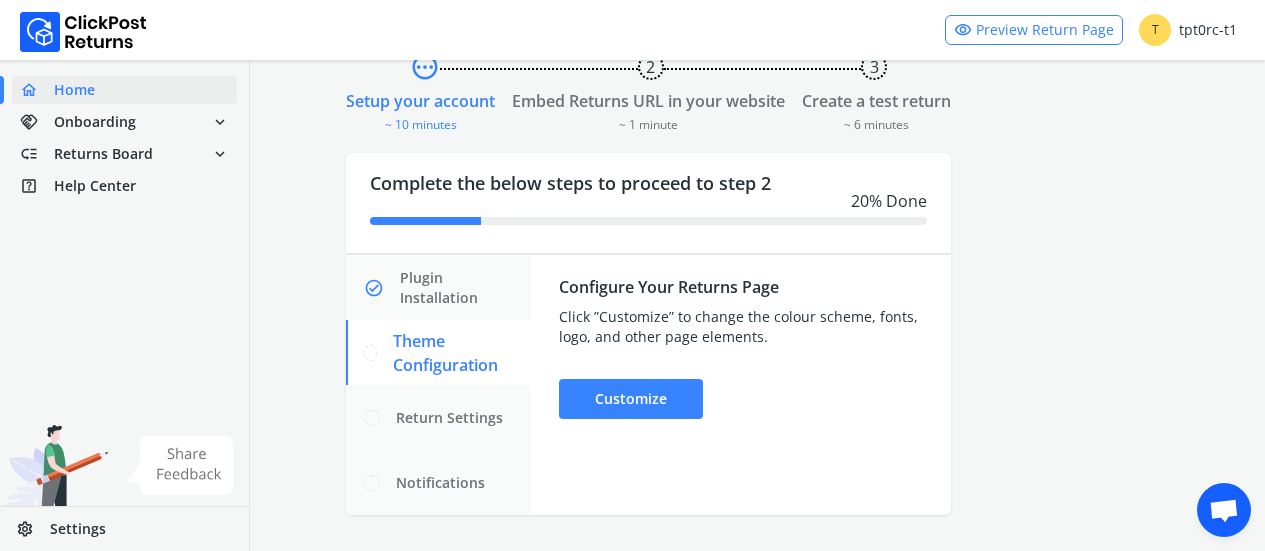 scroll, scrollTop: 110, scrollLeft: 0, axis: vertical 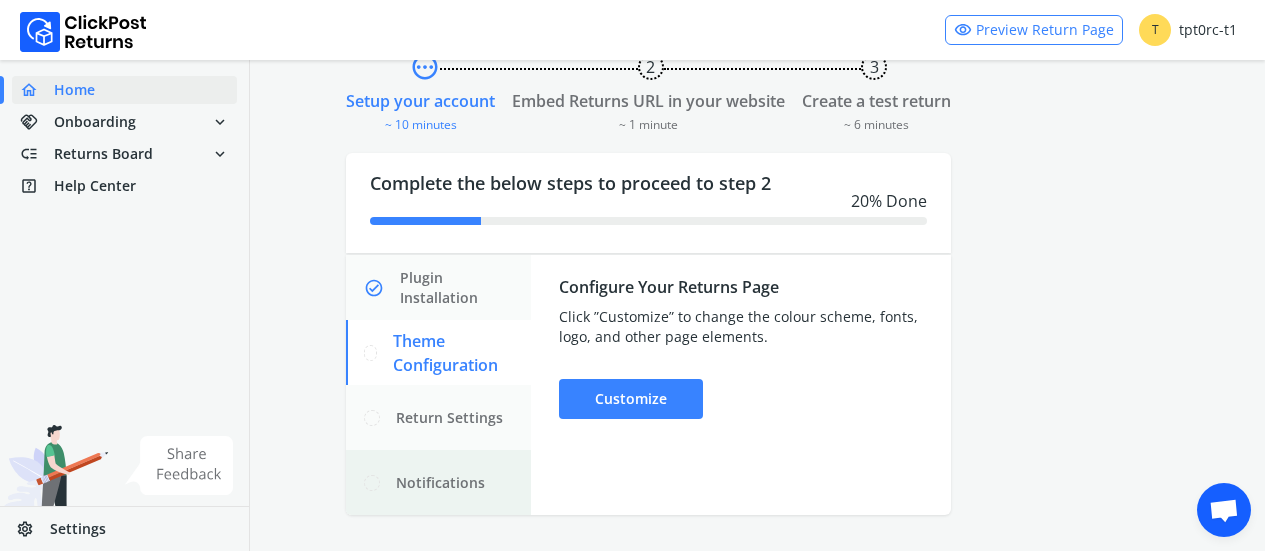 click on "Notifications" at bounding box center (440, 483) 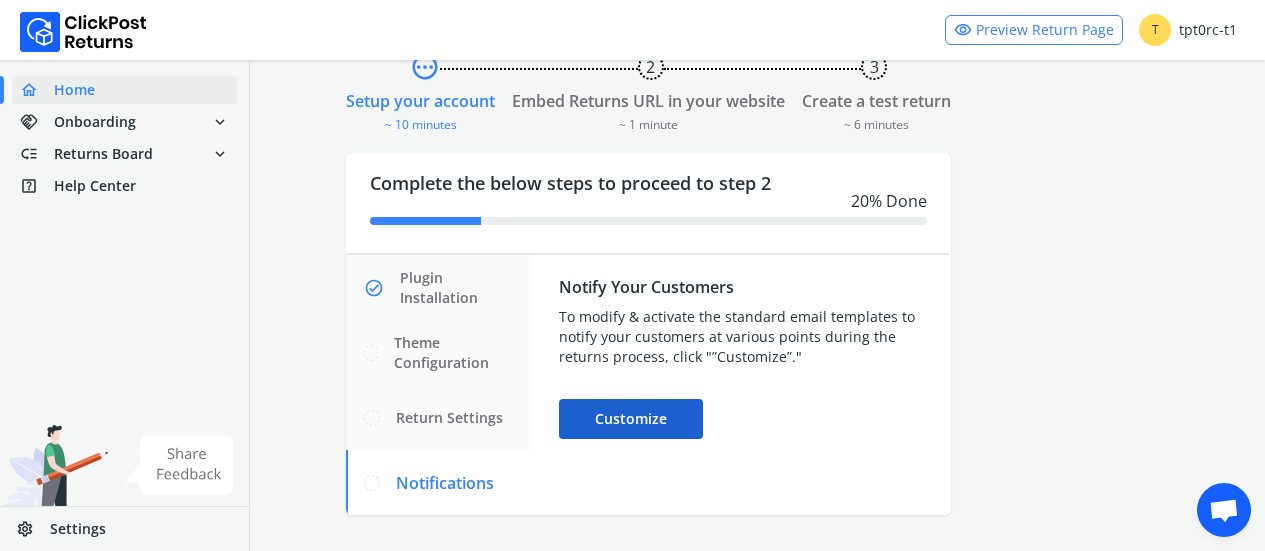 click on "Customize" at bounding box center [631, 419] 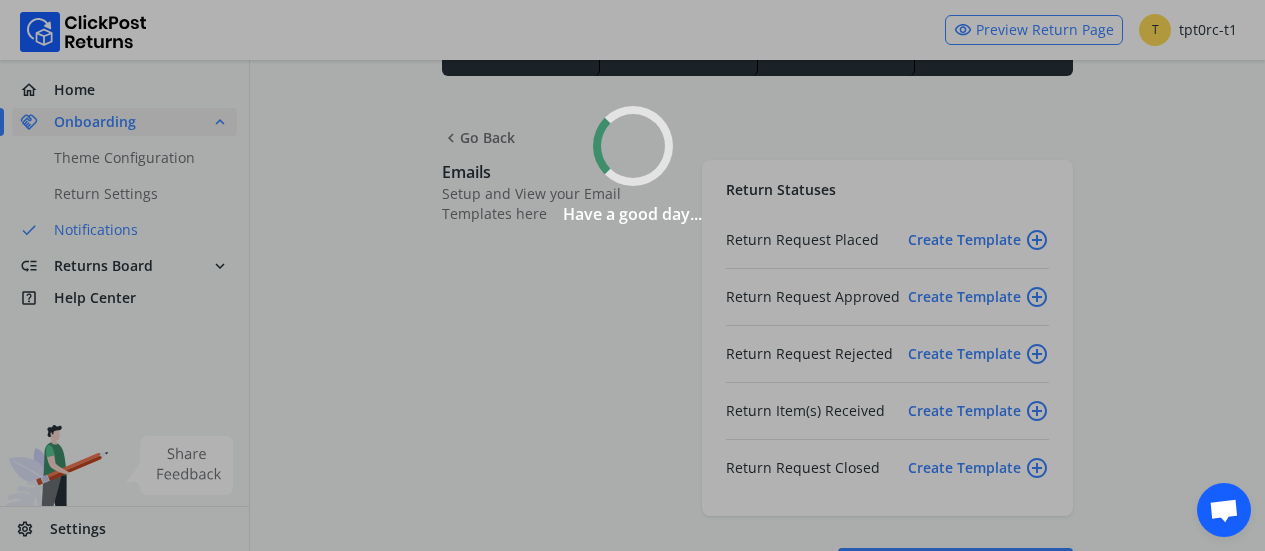 scroll, scrollTop: 0, scrollLeft: 0, axis: both 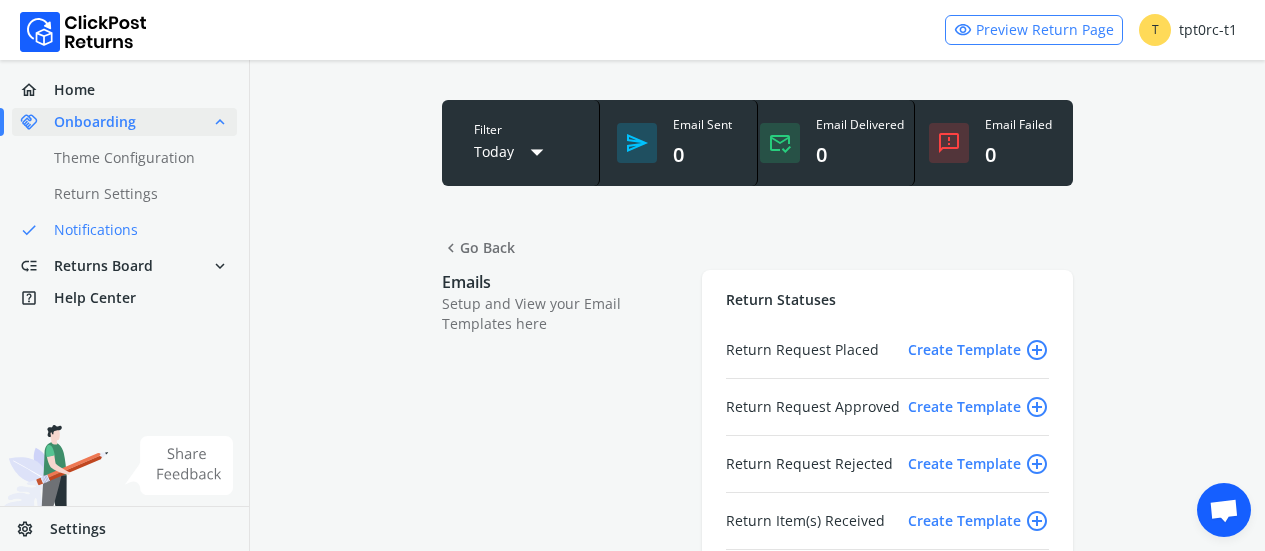 click on "Create Template add_circle_outline" at bounding box center (978, 350) 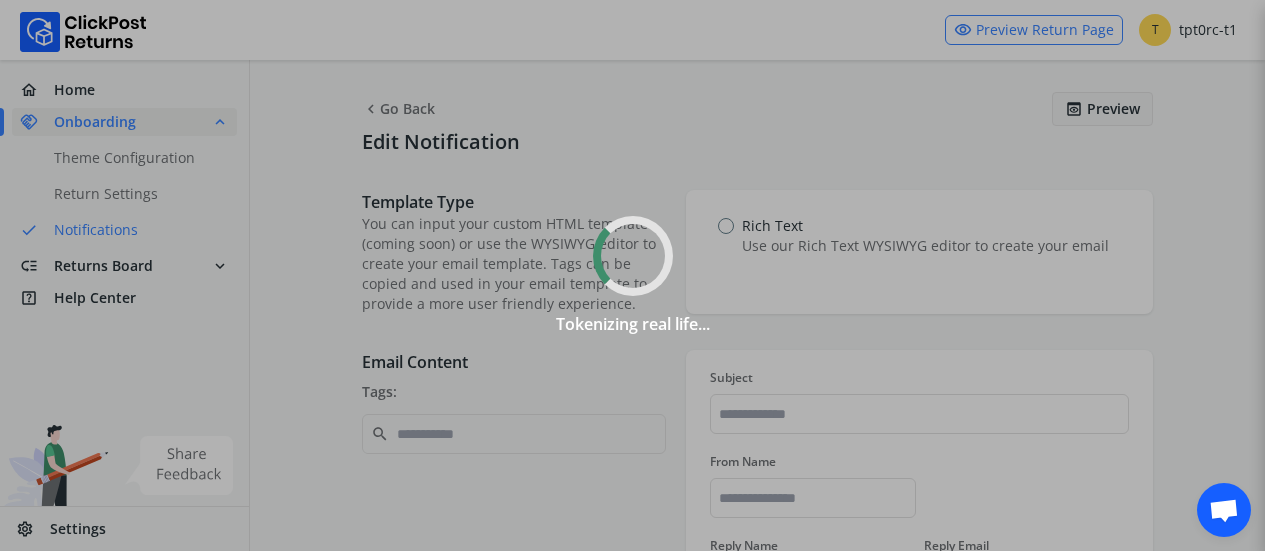 type on "**********" 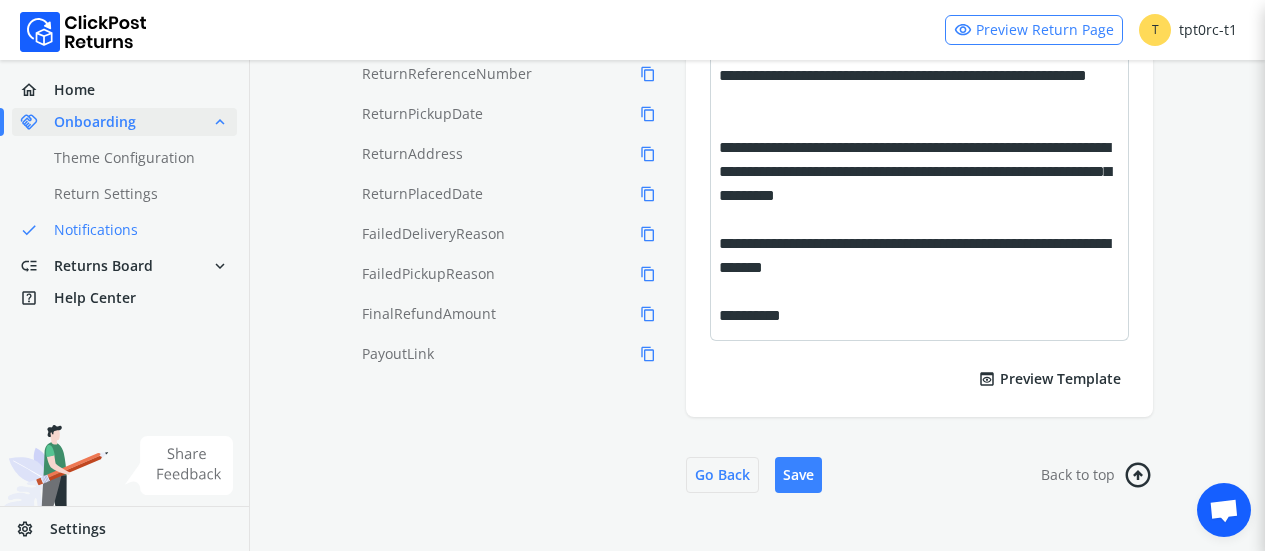 scroll, scrollTop: 698, scrollLeft: 0, axis: vertical 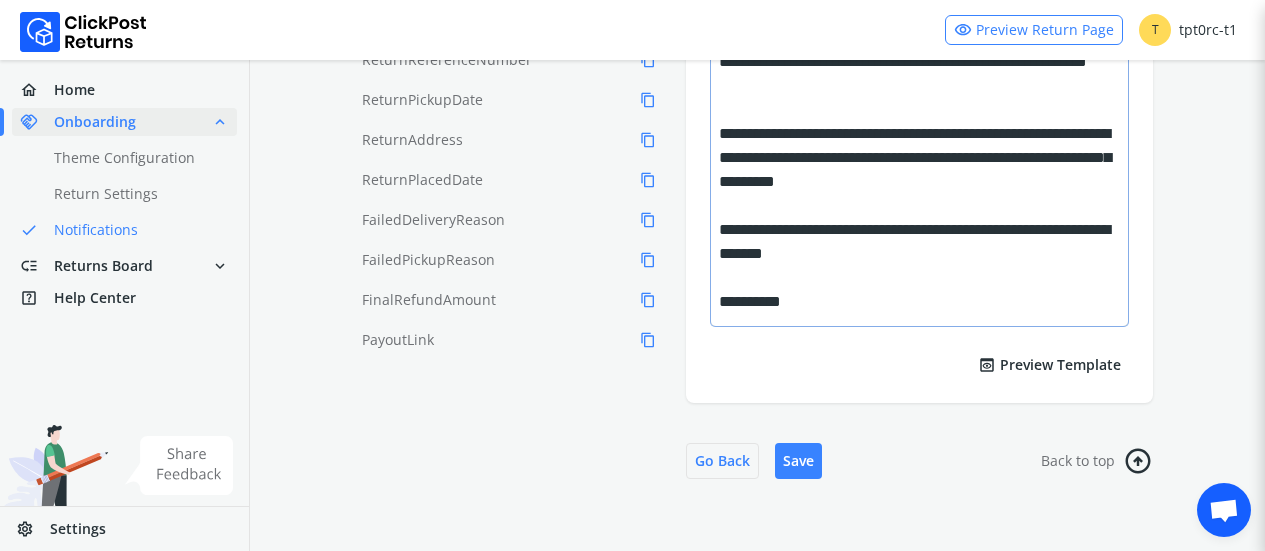 click on "**********" at bounding box center [916, 302] 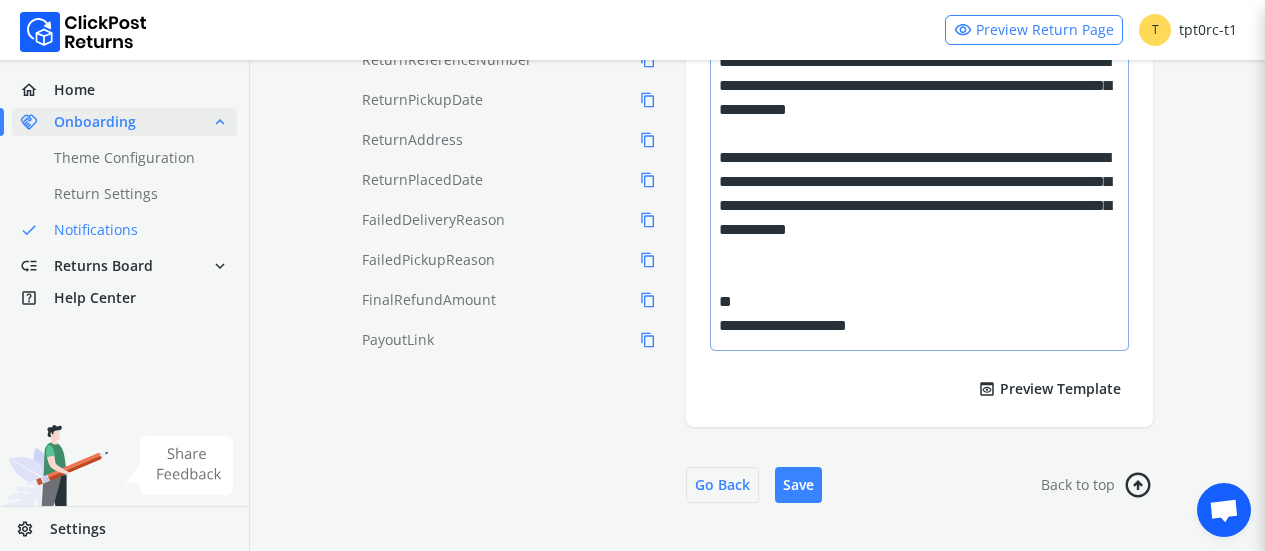 click on "**********" at bounding box center [916, 326] 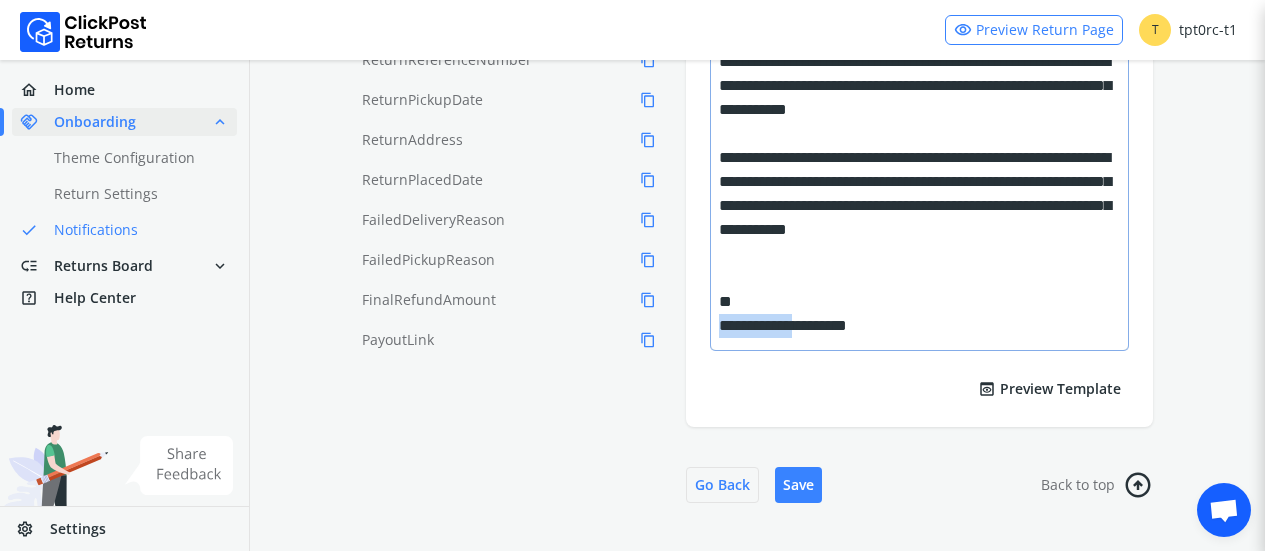 click on "**********" at bounding box center [916, 326] 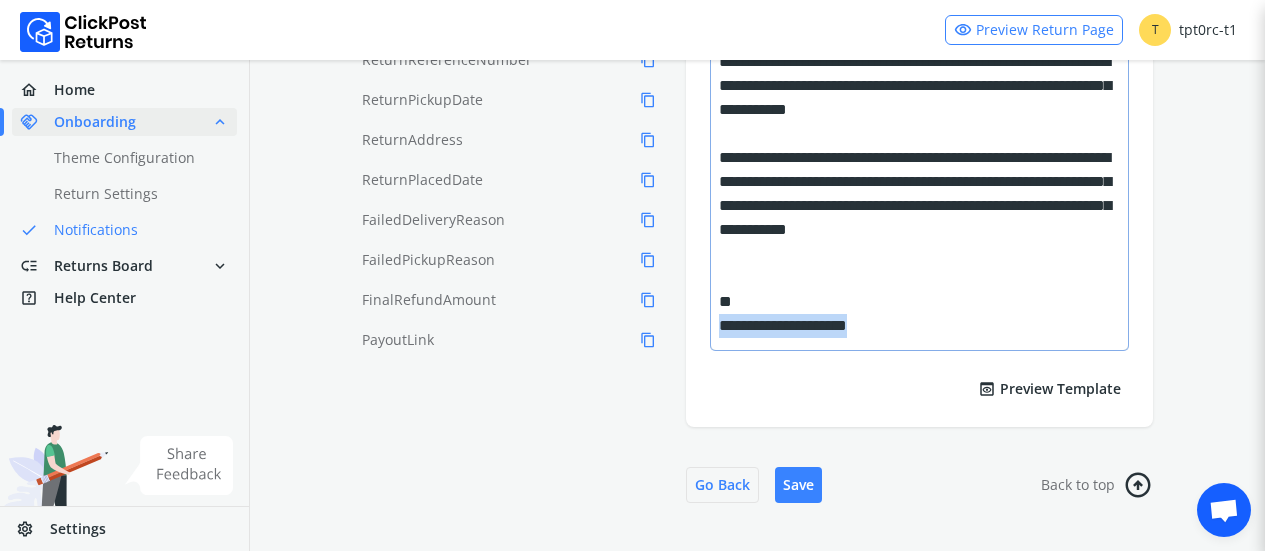 click on "**********" at bounding box center [916, 326] 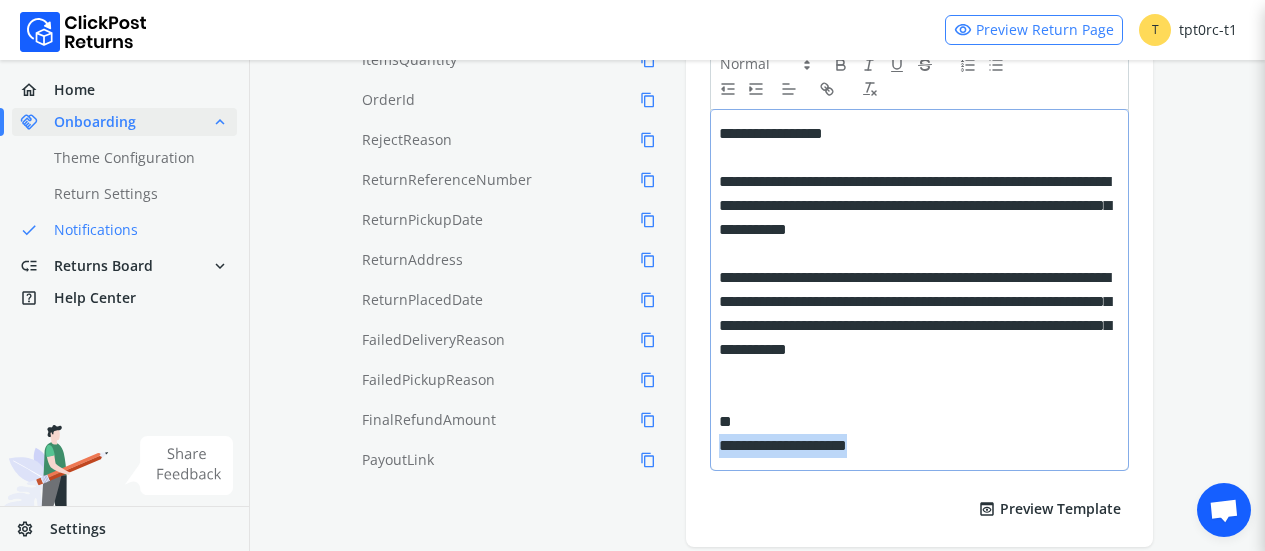 scroll, scrollTop: 551, scrollLeft: 0, axis: vertical 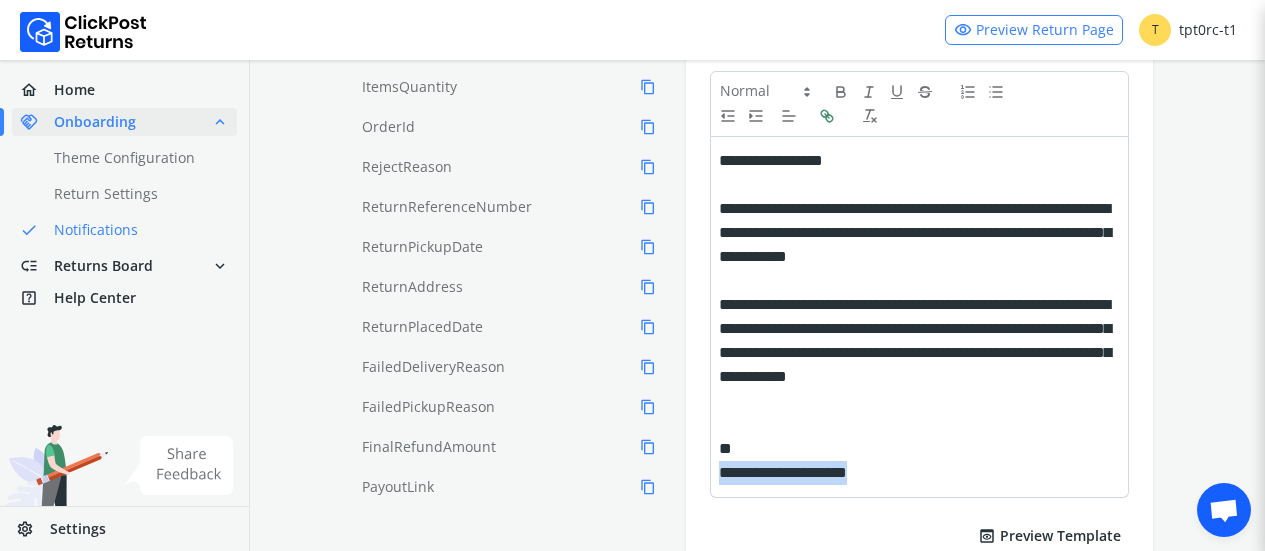 click 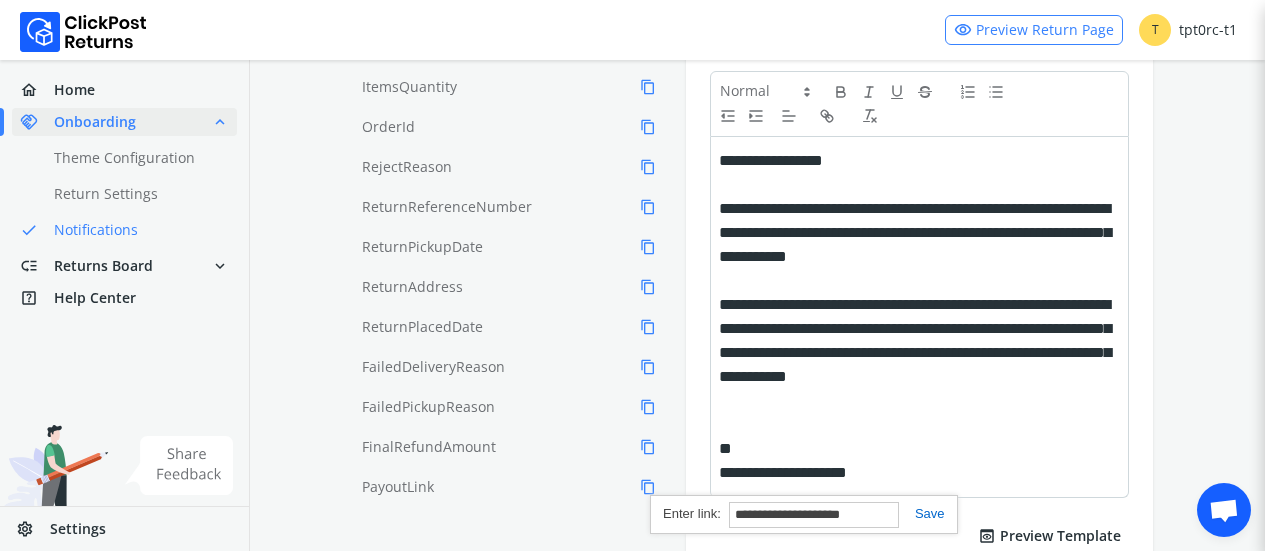 paste on "**********" 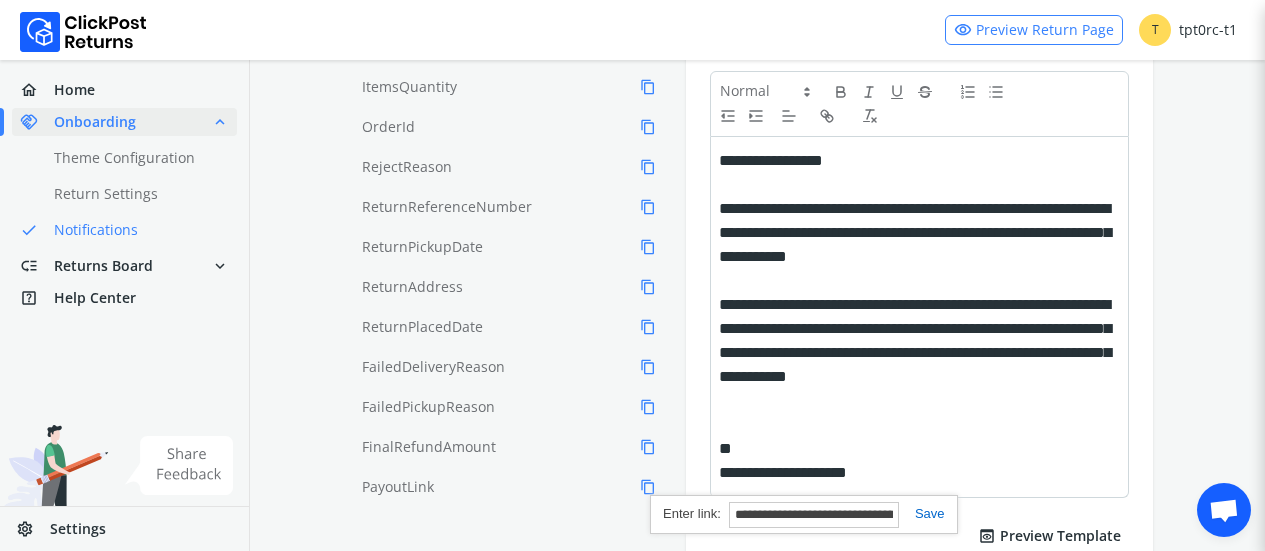 scroll, scrollTop: 0, scrollLeft: 140, axis: horizontal 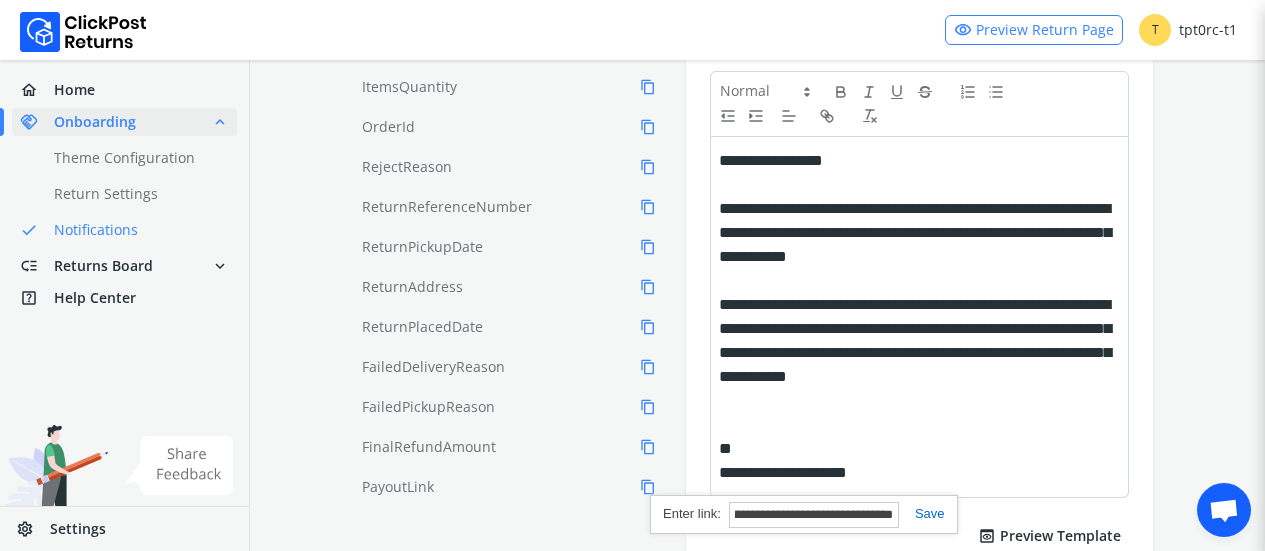 type on "**********" 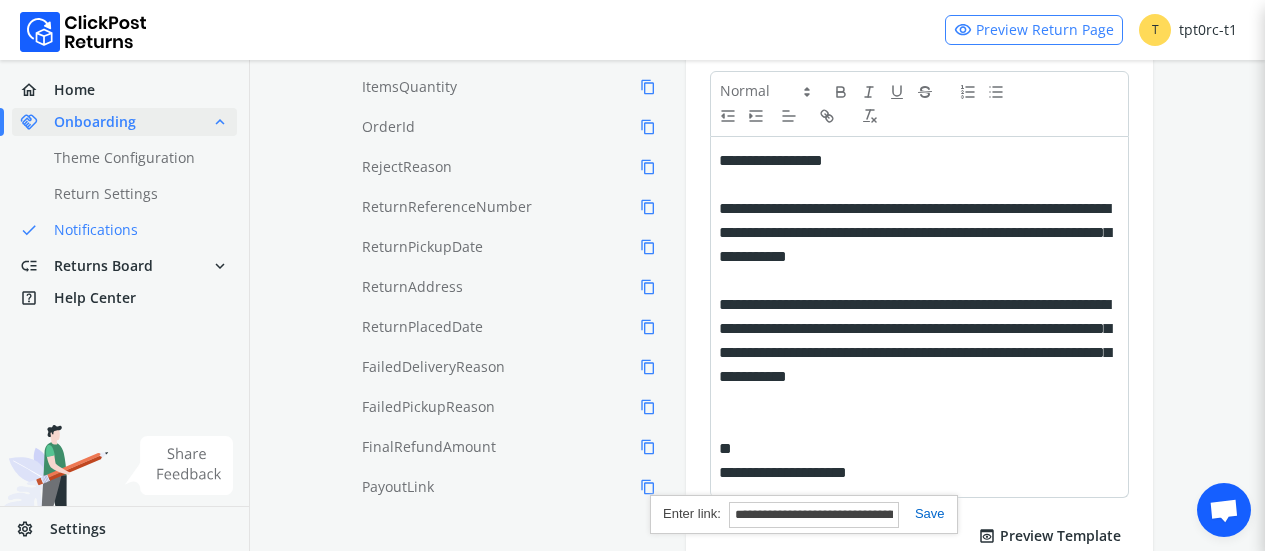 click at bounding box center (922, 513) 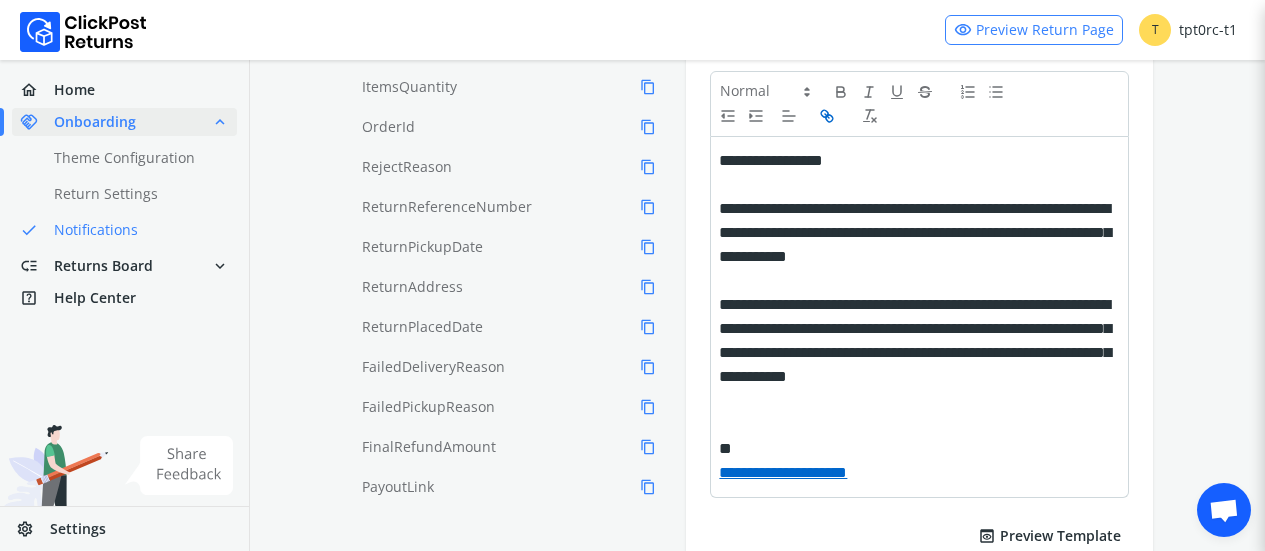 click on "chevron_left Go Back preview Preview Edit Notification Template Type You can input your custom HTML template (coming soon) or use the WYSIWYG editor to create your email template. Tags can be copied and used in your email template to provide a more user friendly experience. Rich Text Use our Rich Text WYSIWYG editor to create your email Email Content Tags: search CustomerPhone   content_copy CustomerName   content_copy Items   content_copy InvoiceValue   content_copy ItemsQuantity   content_copy OrderId   content_copy RejectReason   content_copy ReturnReferenceNumber   content_copy ReturnPickupDate   content_copy ReturnAddress   content_copy ReturnPlacedDate   content_copy FailedDeliveryReason   content_copy FailedPickupReason   content_copy FinalRefundAmount   content_copy PayoutLink   content_copy DropStartTime   content_copy DropEndTime   content_copy PickupName   content_copy PickupAddress   content_copy CustomerFirstName   content_copy DiscountCouponCode   content_copy DropOTP   content_copy ReturnOTP" at bounding box center [757, 115] 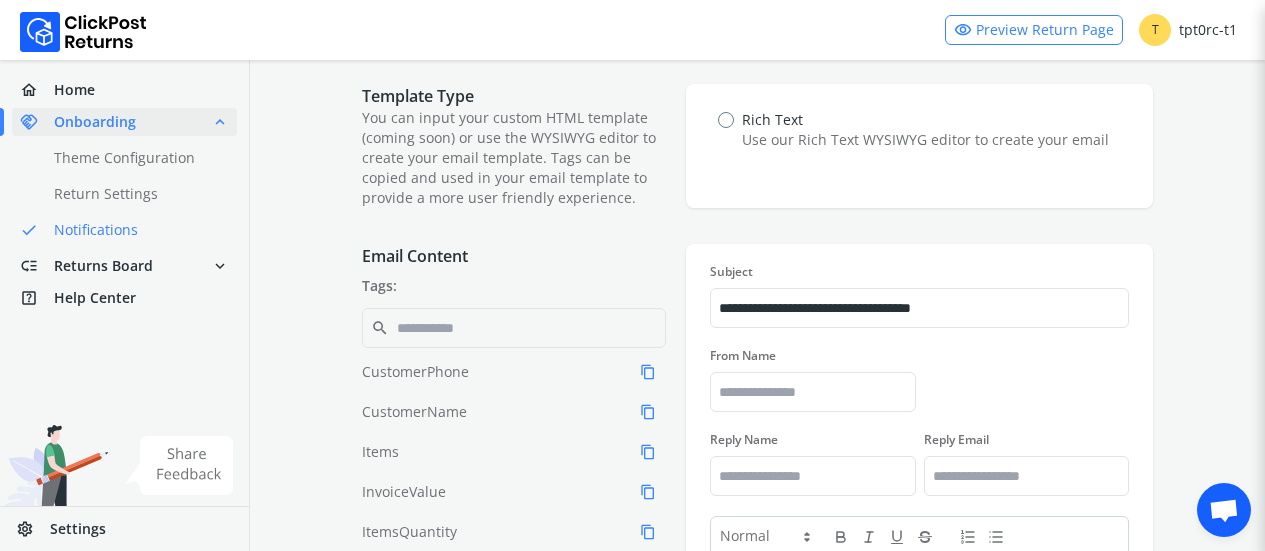 scroll, scrollTop: 109, scrollLeft: 0, axis: vertical 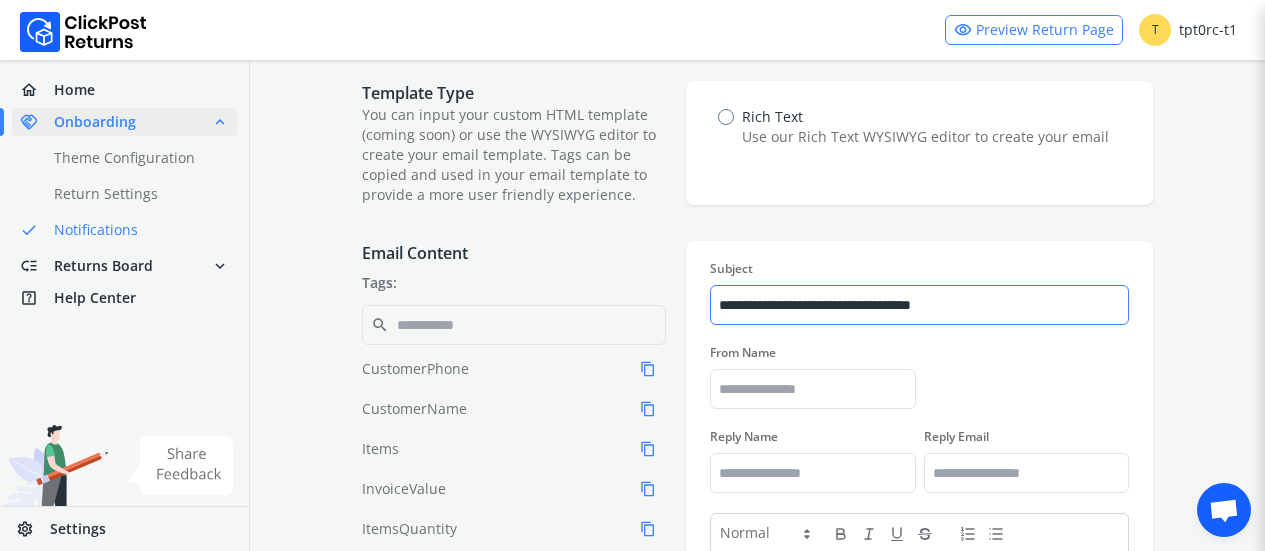 click on "**********" at bounding box center (919, 305) 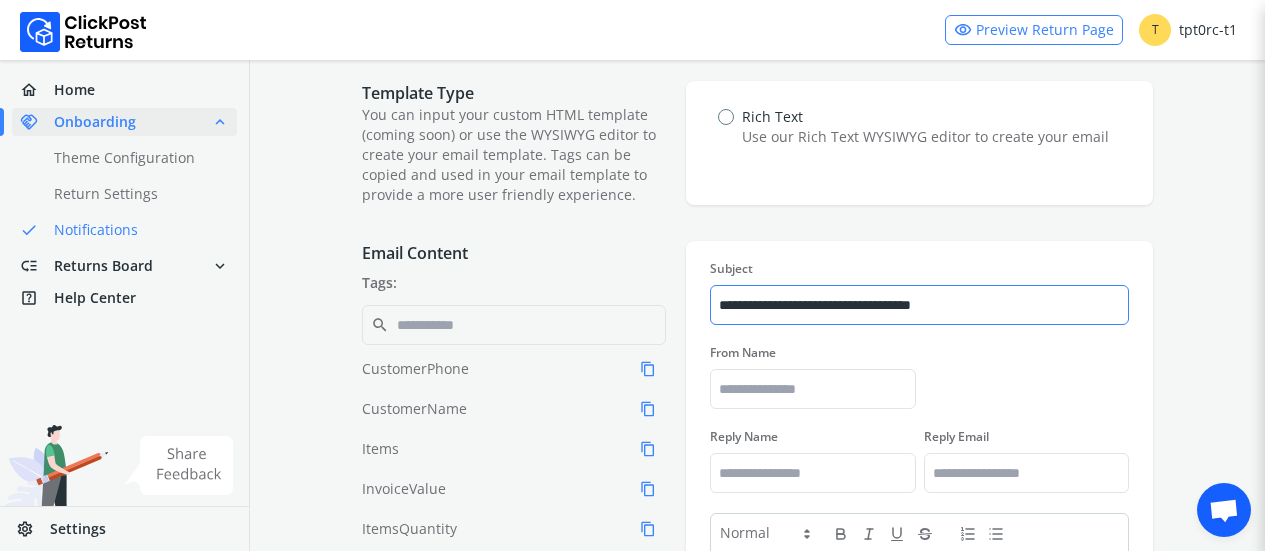 paste on "**********" 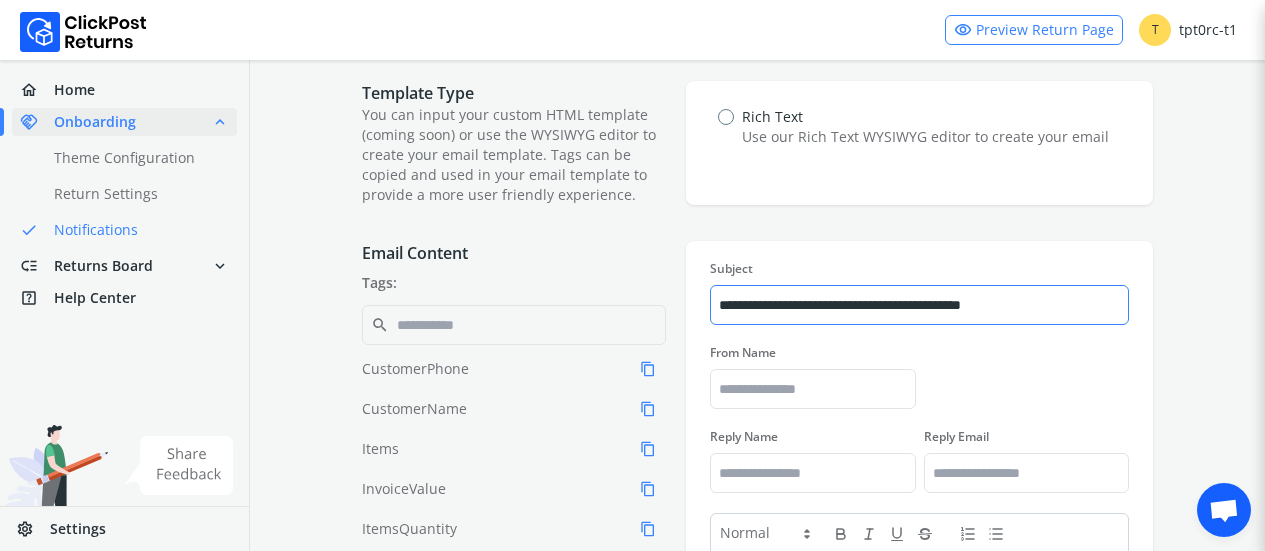 click on "**********" at bounding box center [919, 305] 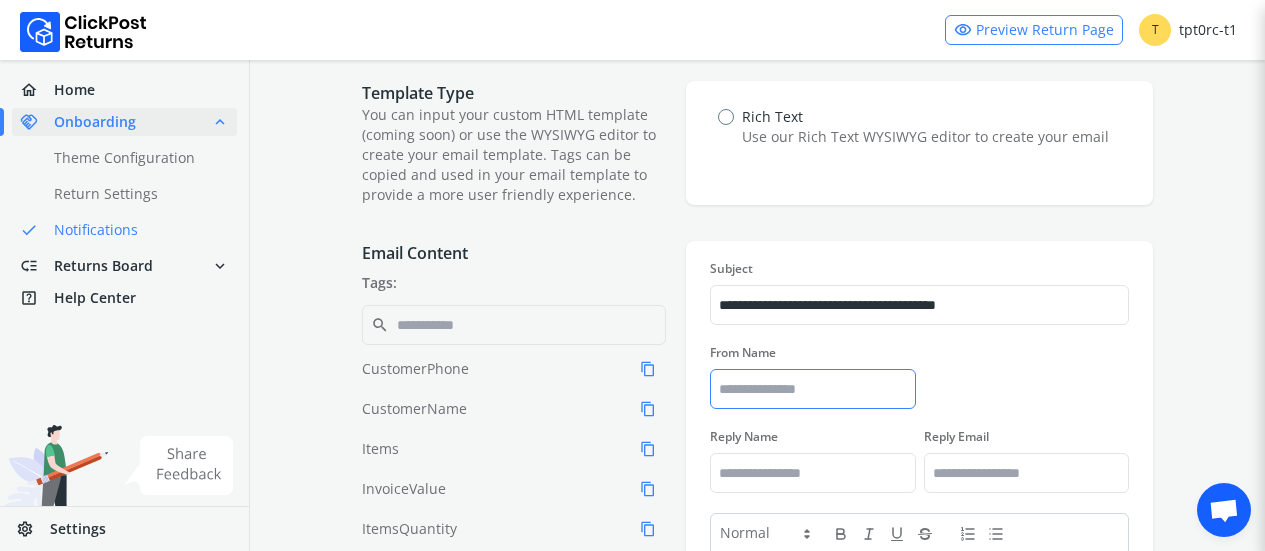 type on "**********" 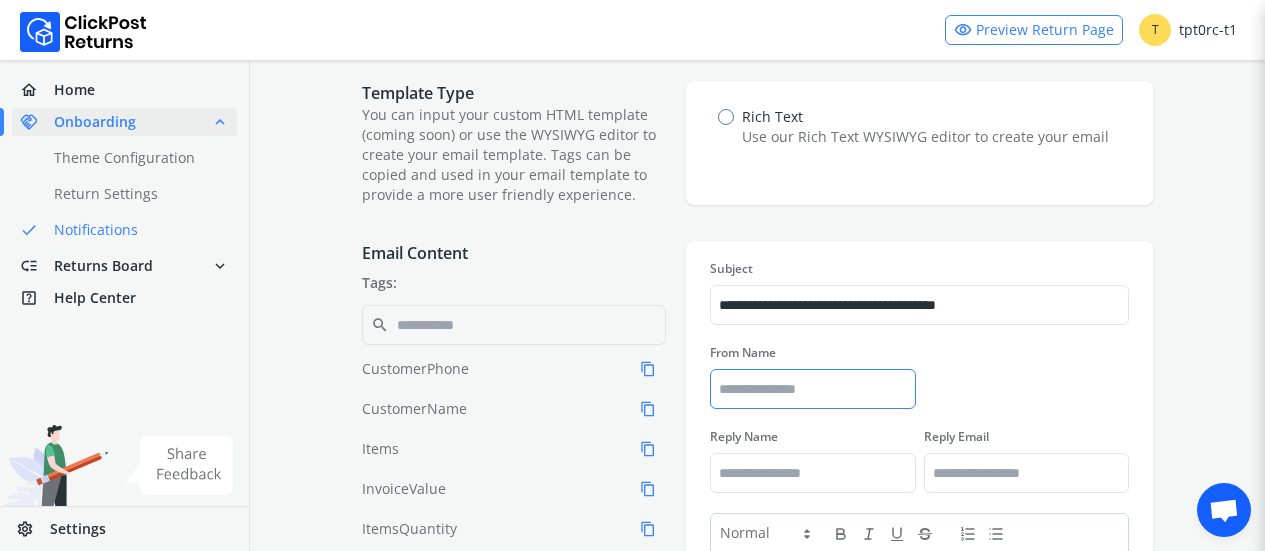 click on "From Name" at bounding box center (812, 389) 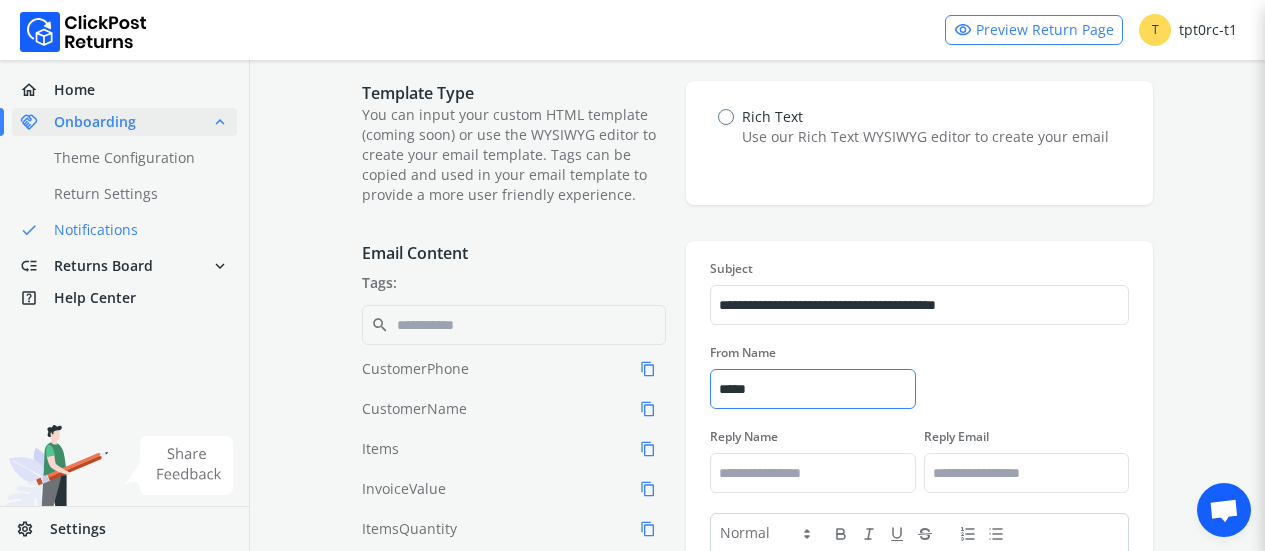 type on "*****" 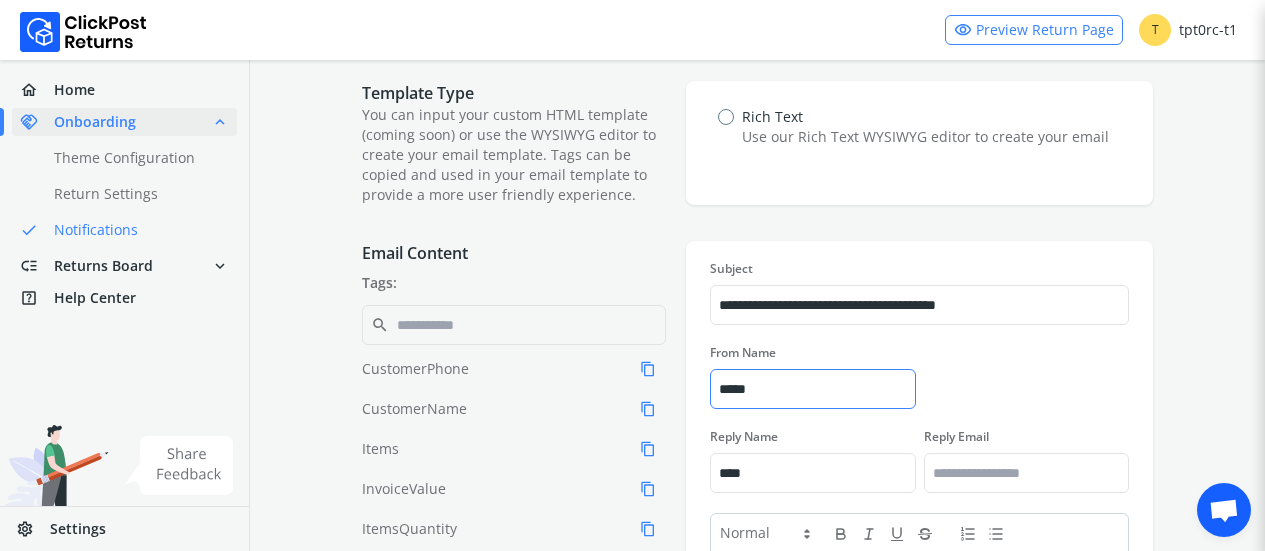 type on "*****" 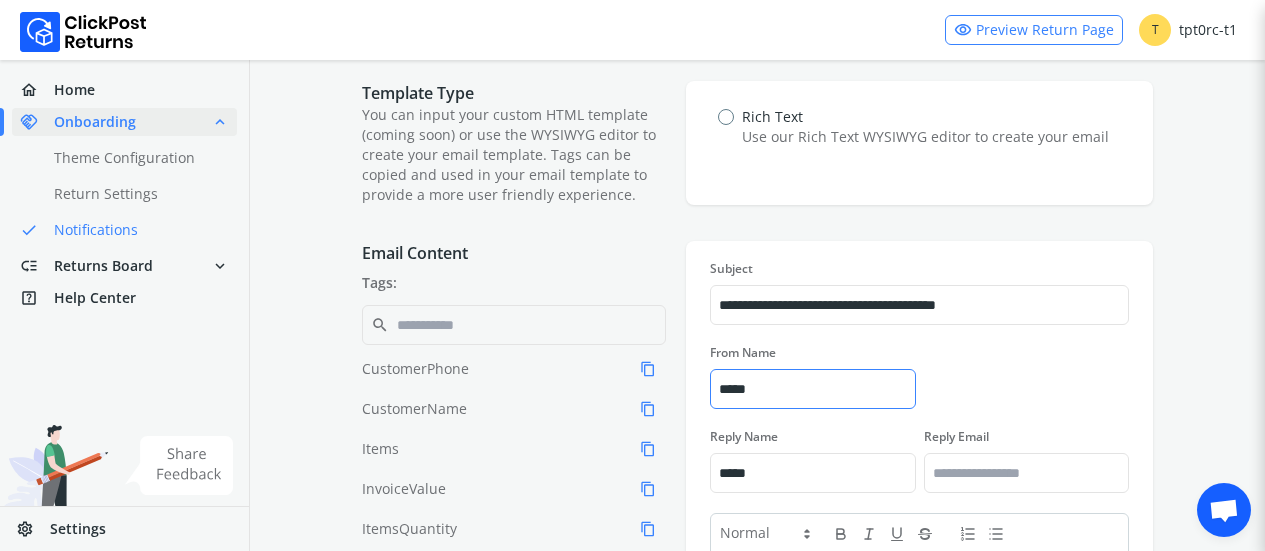 type 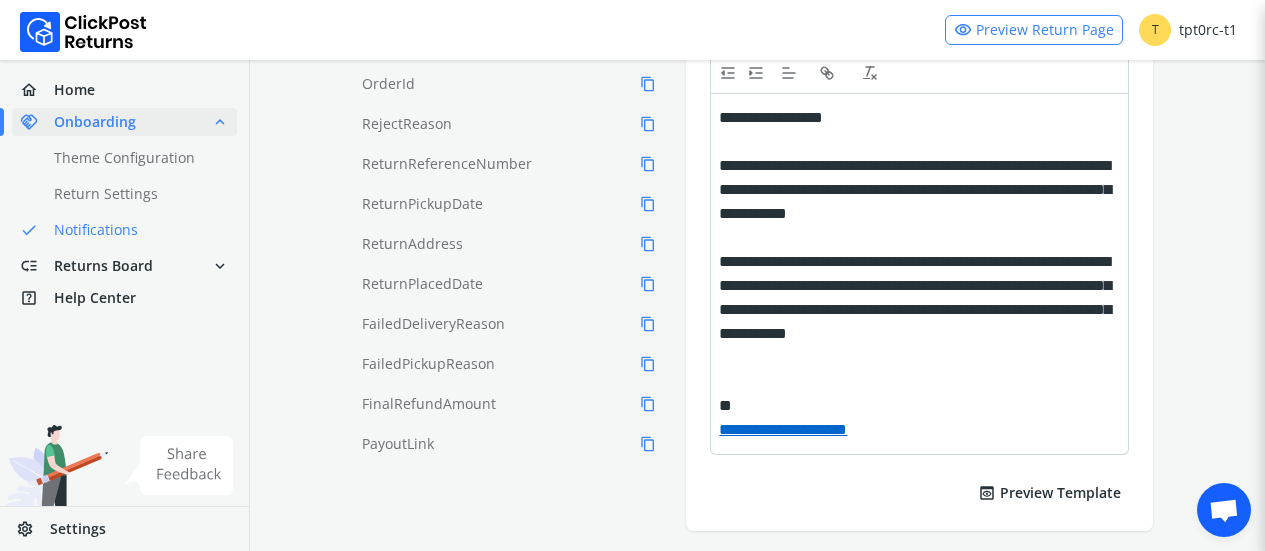 scroll, scrollTop: 722, scrollLeft: 0, axis: vertical 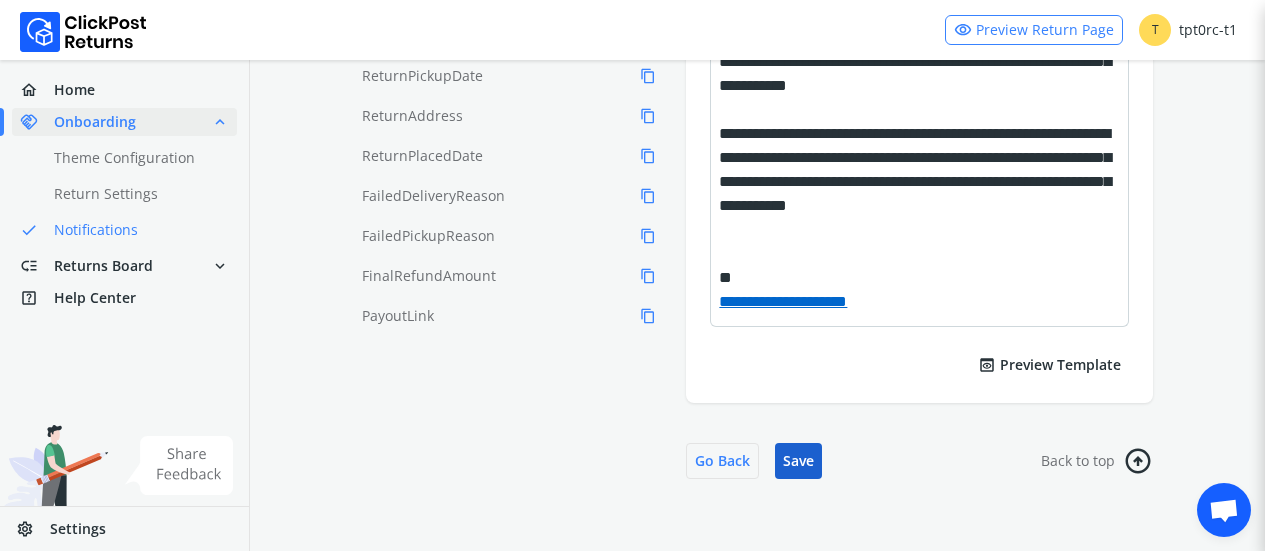 click on "Save" at bounding box center (798, 461) 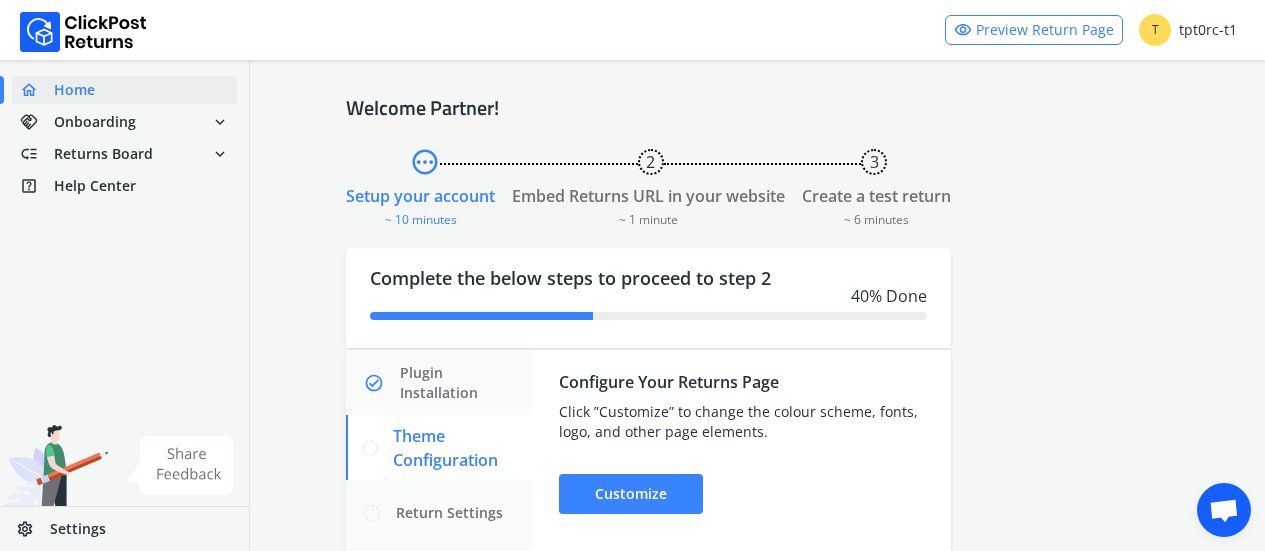 scroll, scrollTop: 110, scrollLeft: 0, axis: vertical 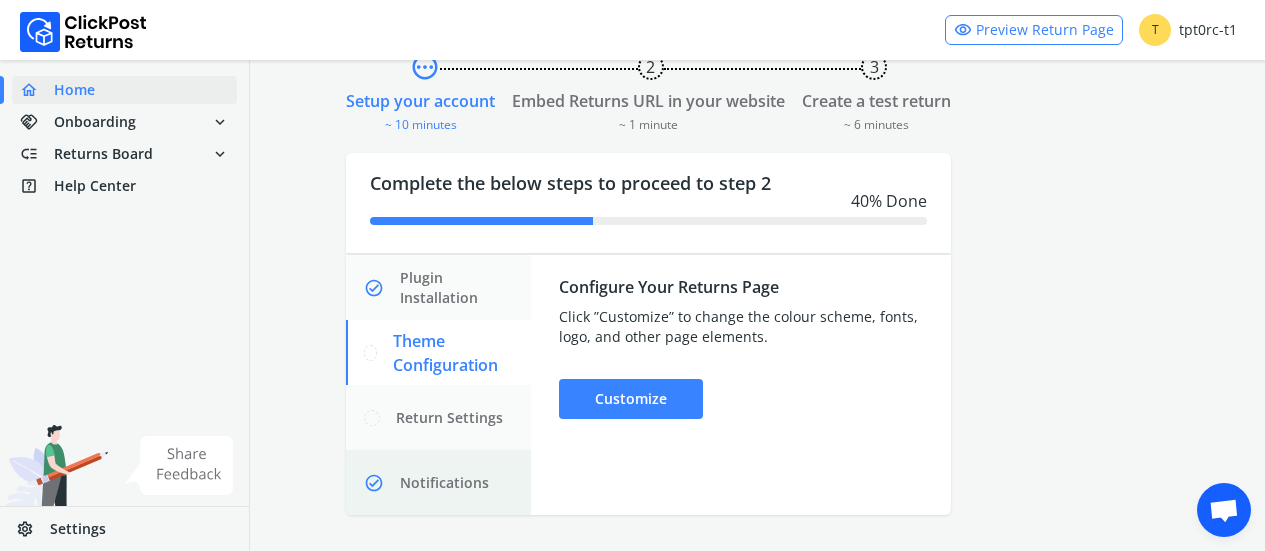 click on "check_circle Notifications" at bounding box center [438, 482] 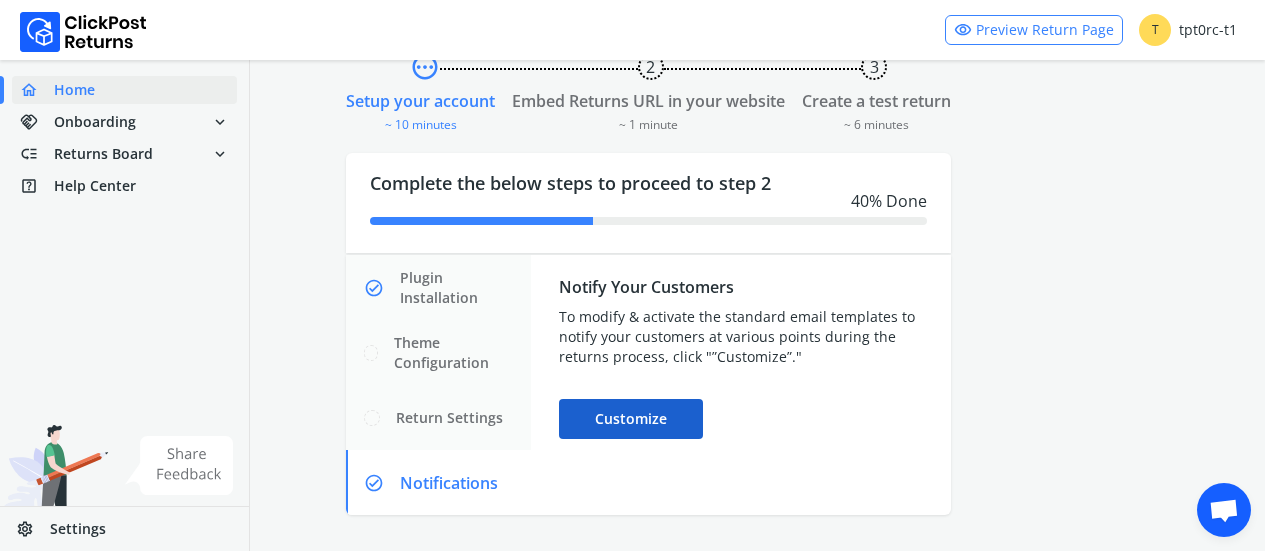 click on "Customize" at bounding box center [631, 419] 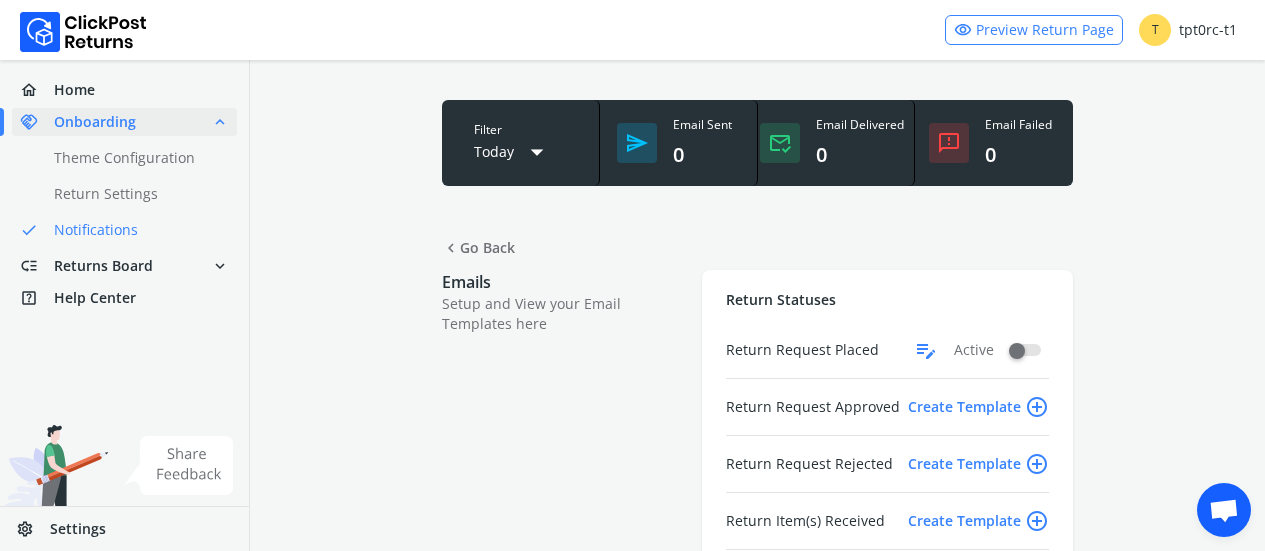 click on "edit_note" at bounding box center (926, 350) 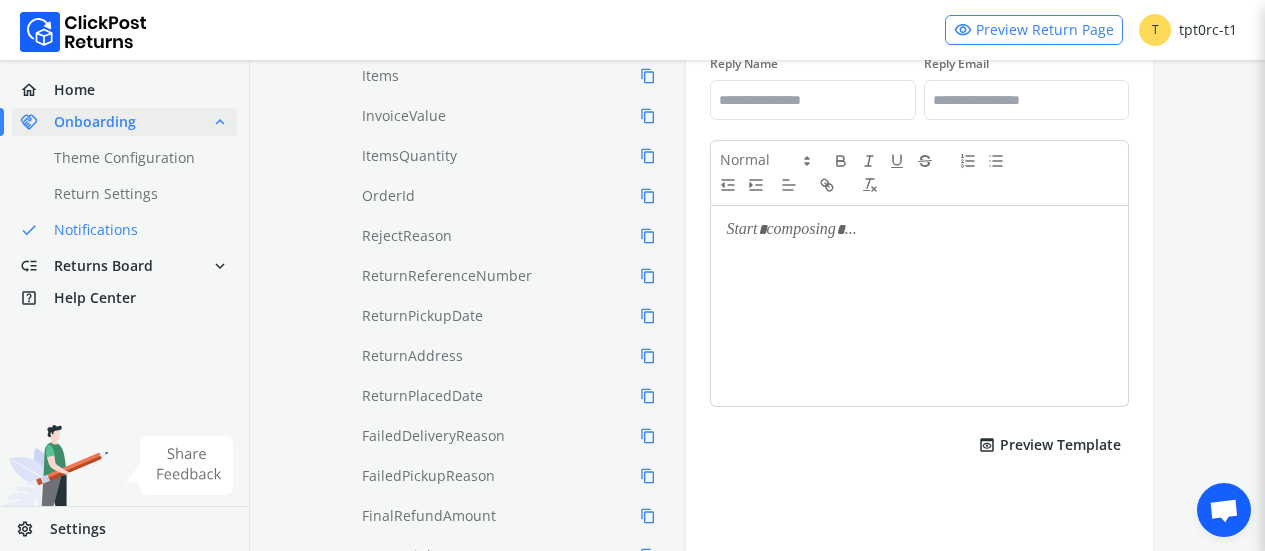 type on "**********" 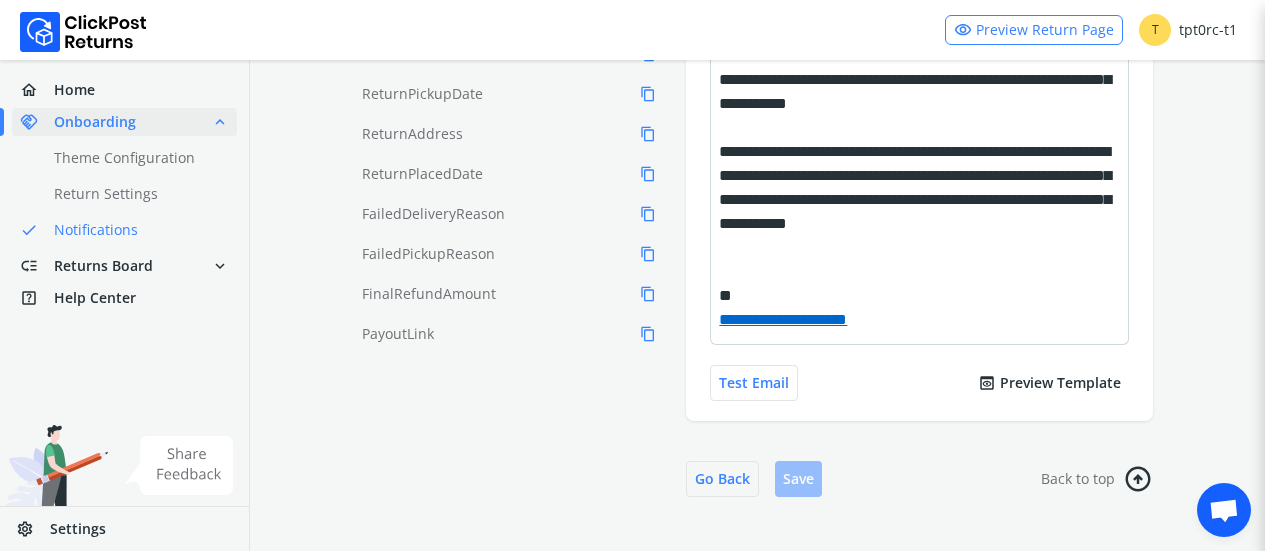 scroll, scrollTop: 722, scrollLeft: 0, axis: vertical 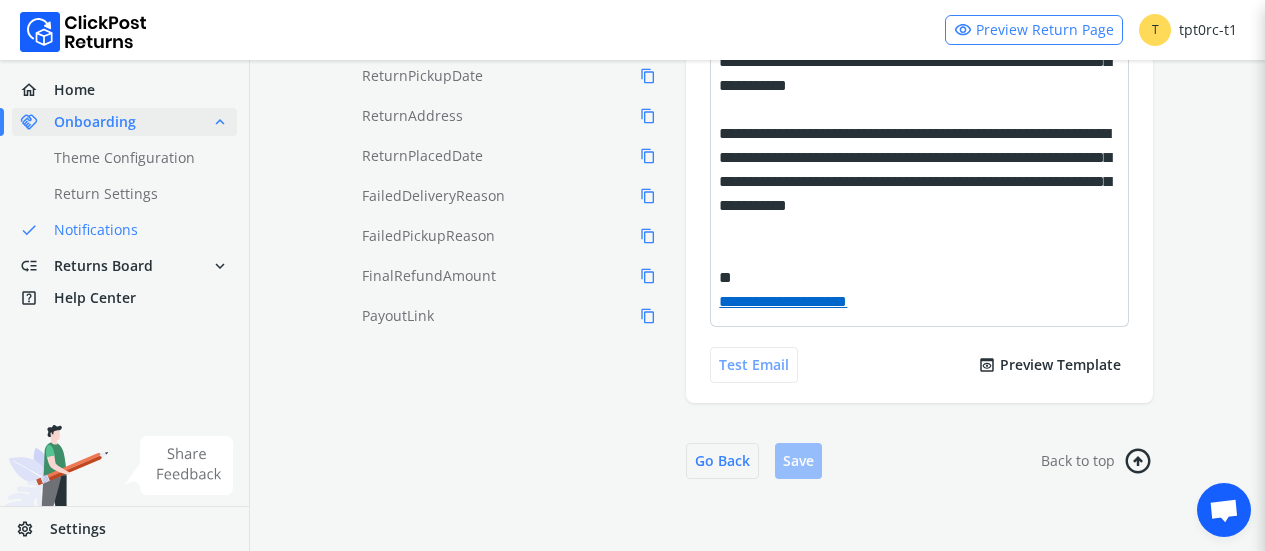 click on "Test Email" at bounding box center (754, 365) 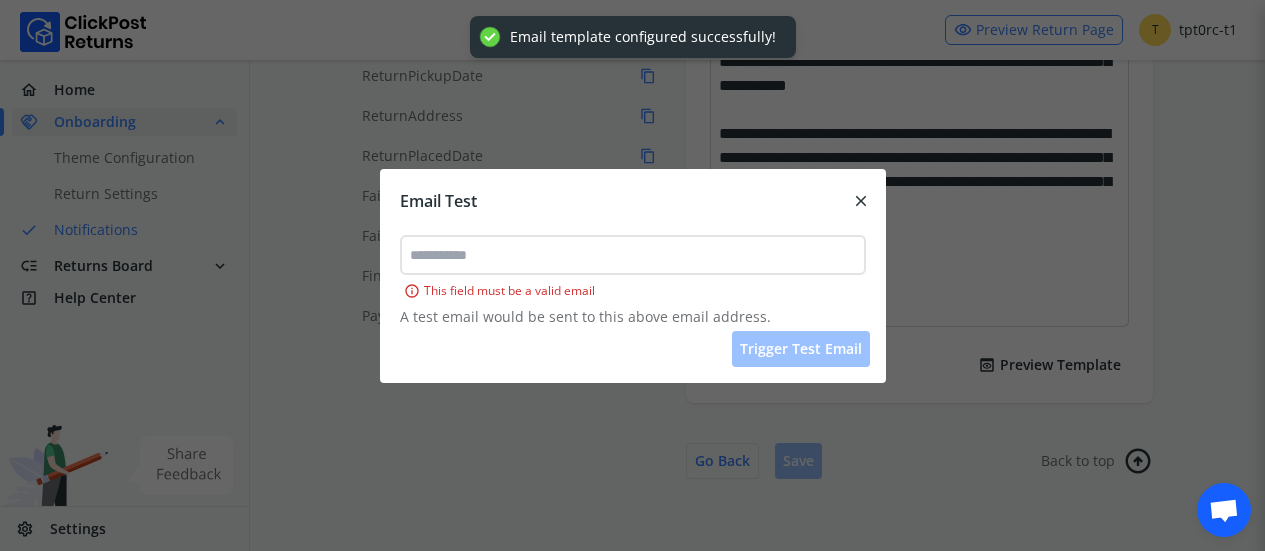 scroll, scrollTop: 0, scrollLeft: 0, axis: both 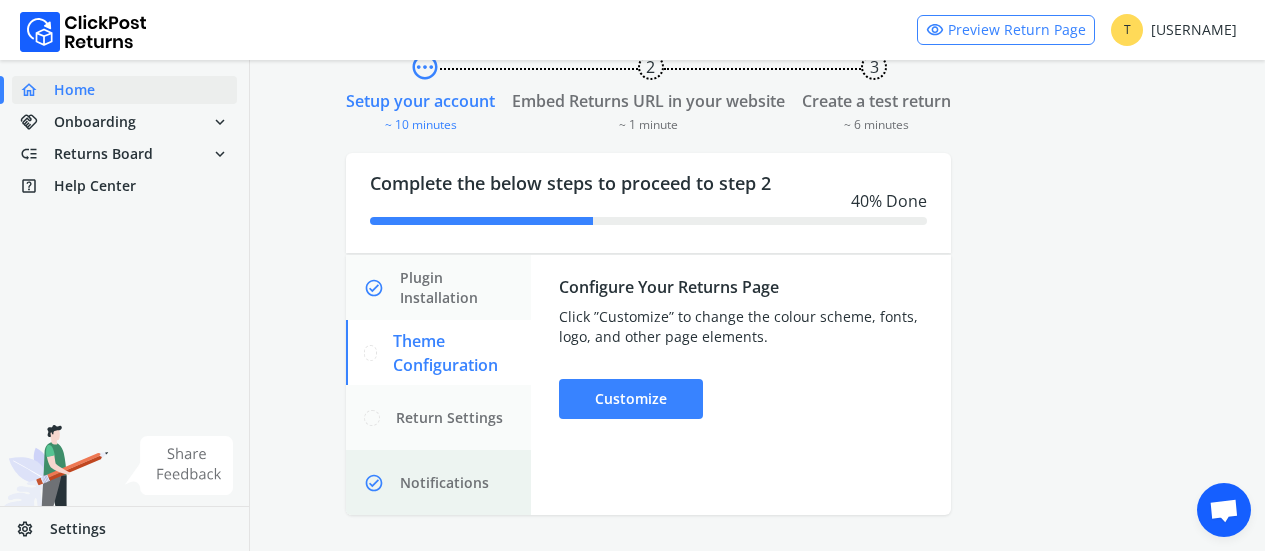 click on "check_circle Notifications" at bounding box center [438, 482] 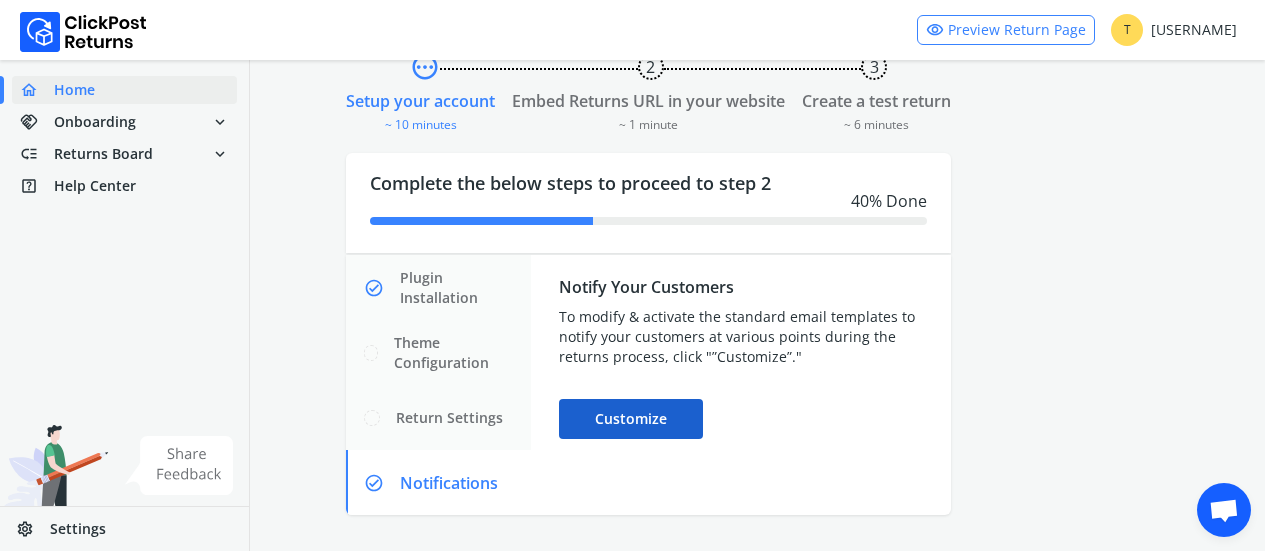 click on "Customize" at bounding box center (631, 419) 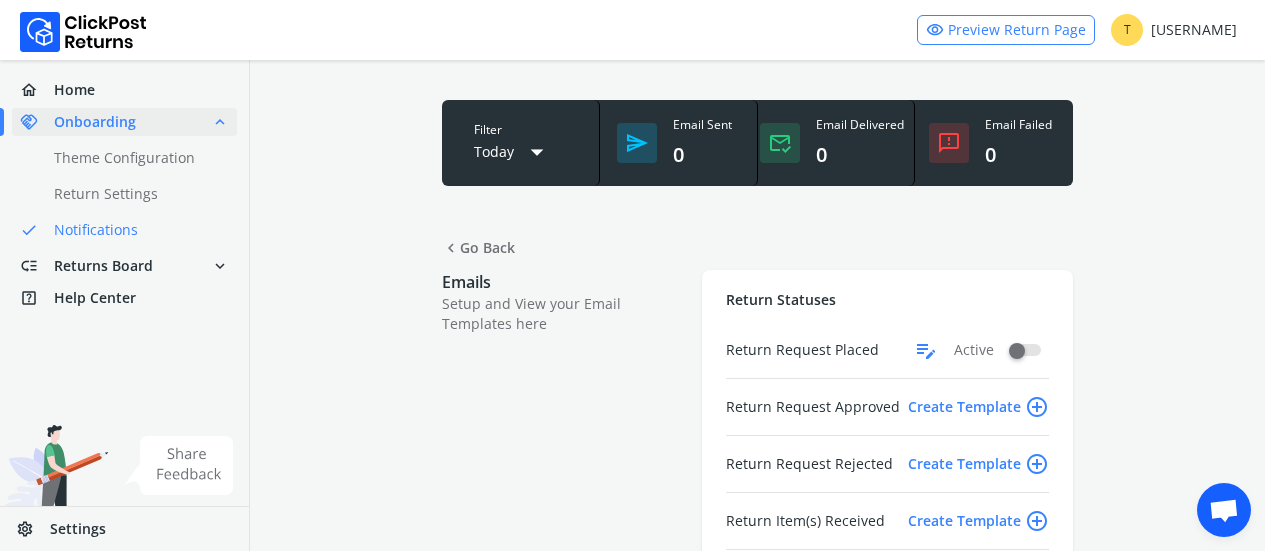click on "edit_note" at bounding box center (926, 350) 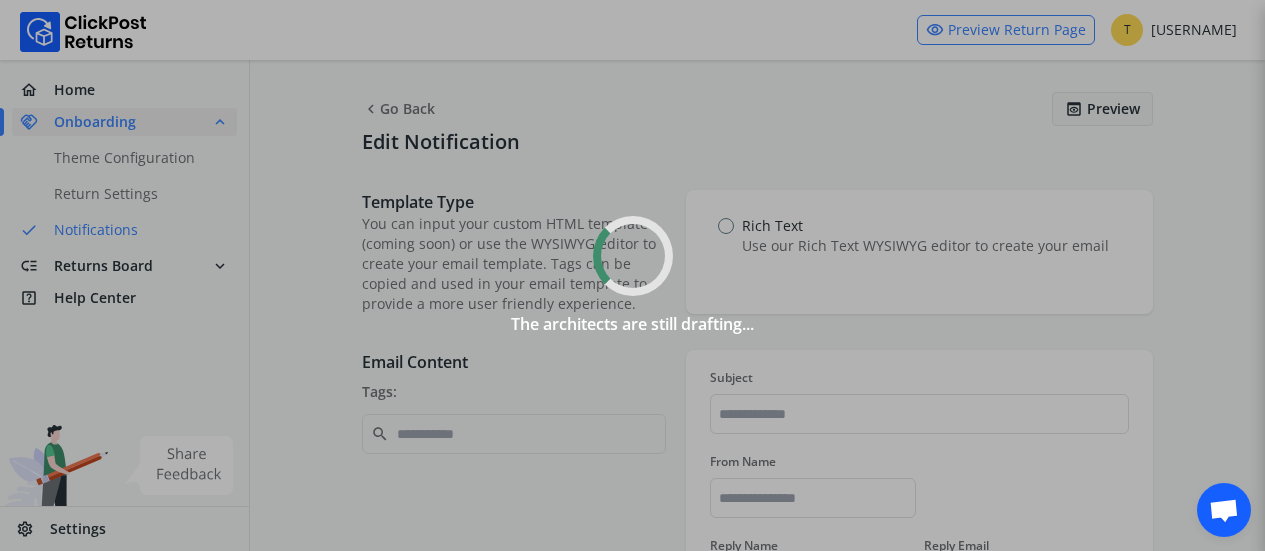 type on "**********" 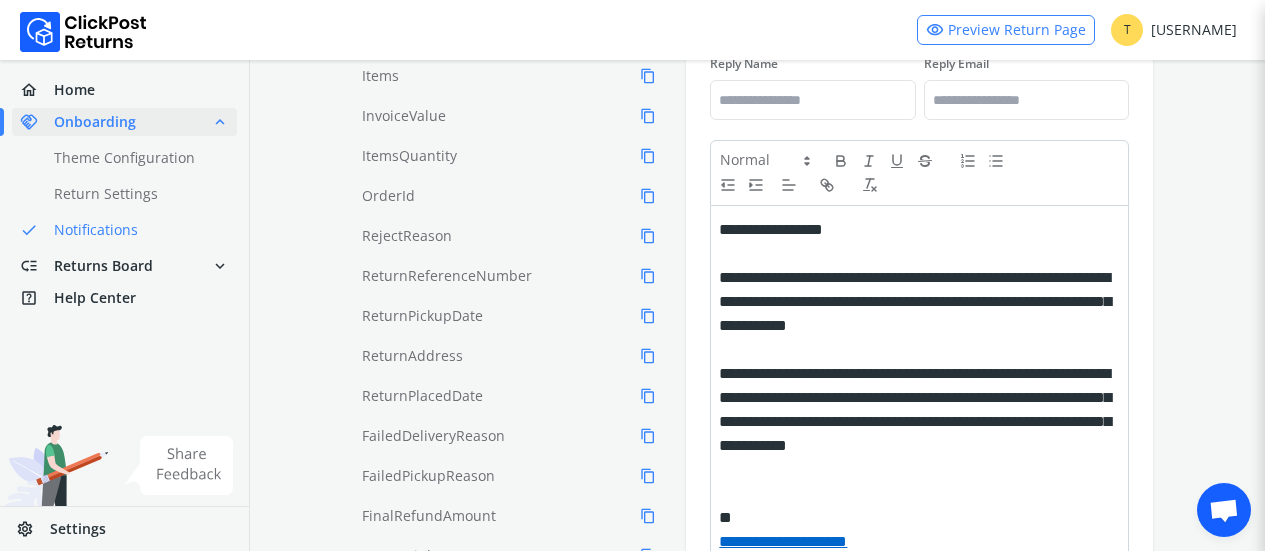 scroll, scrollTop: 722, scrollLeft: 0, axis: vertical 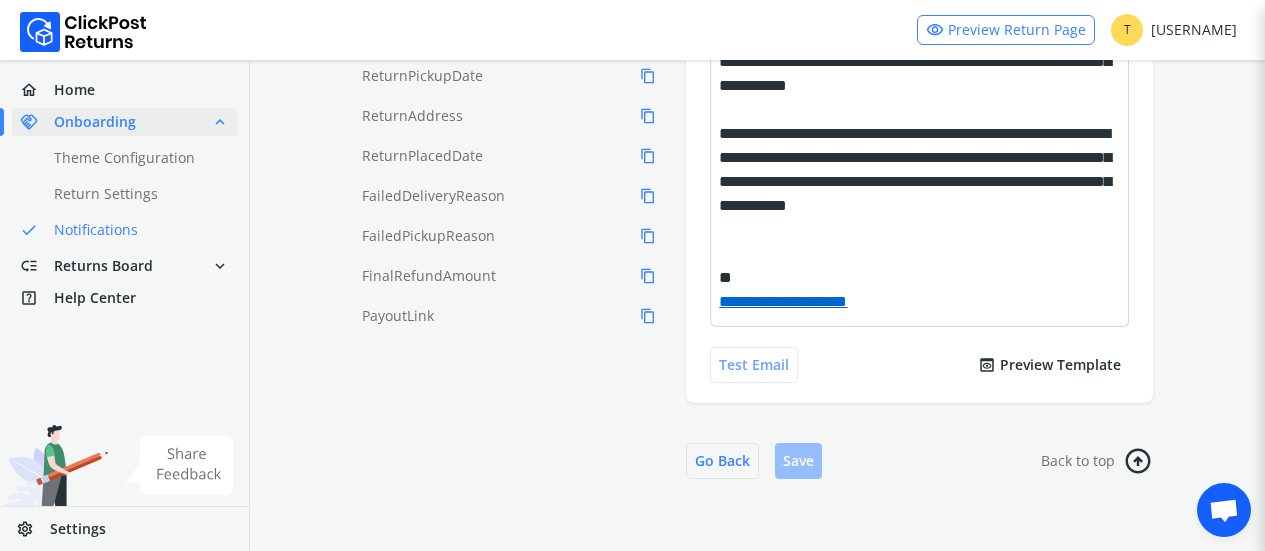 click on "Test Email" at bounding box center [754, 365] 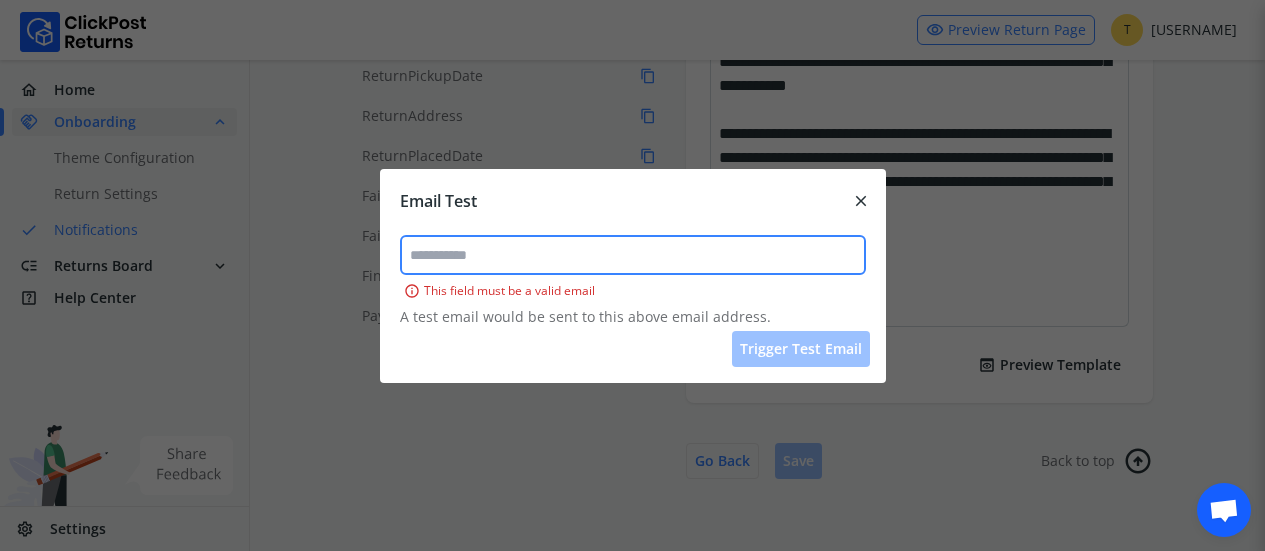 click at bounding box center (633, 255) 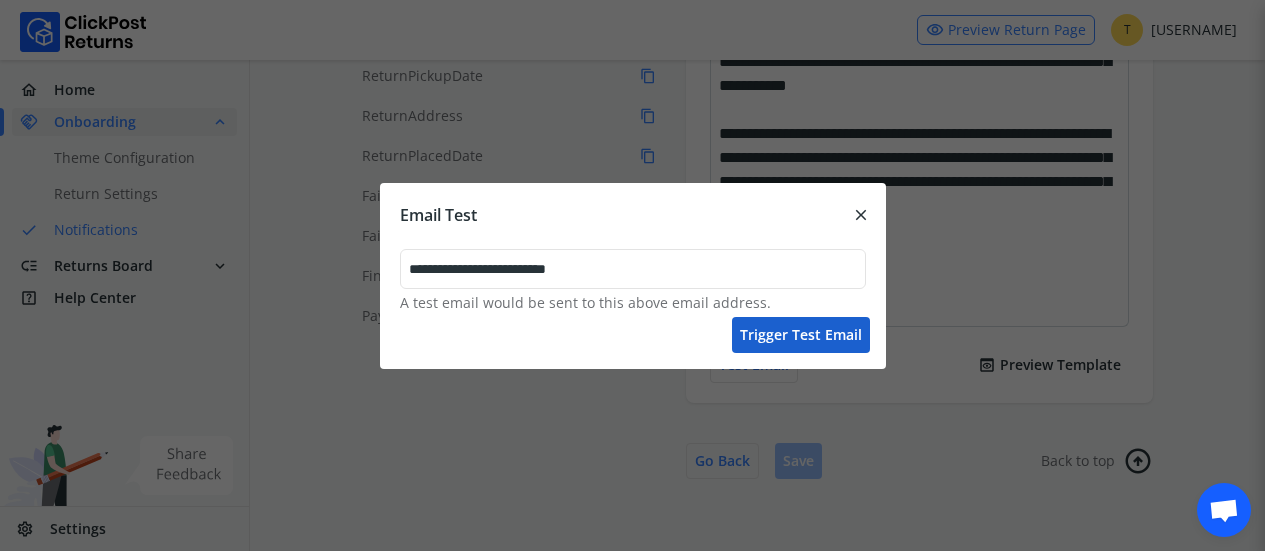 type on "**********" 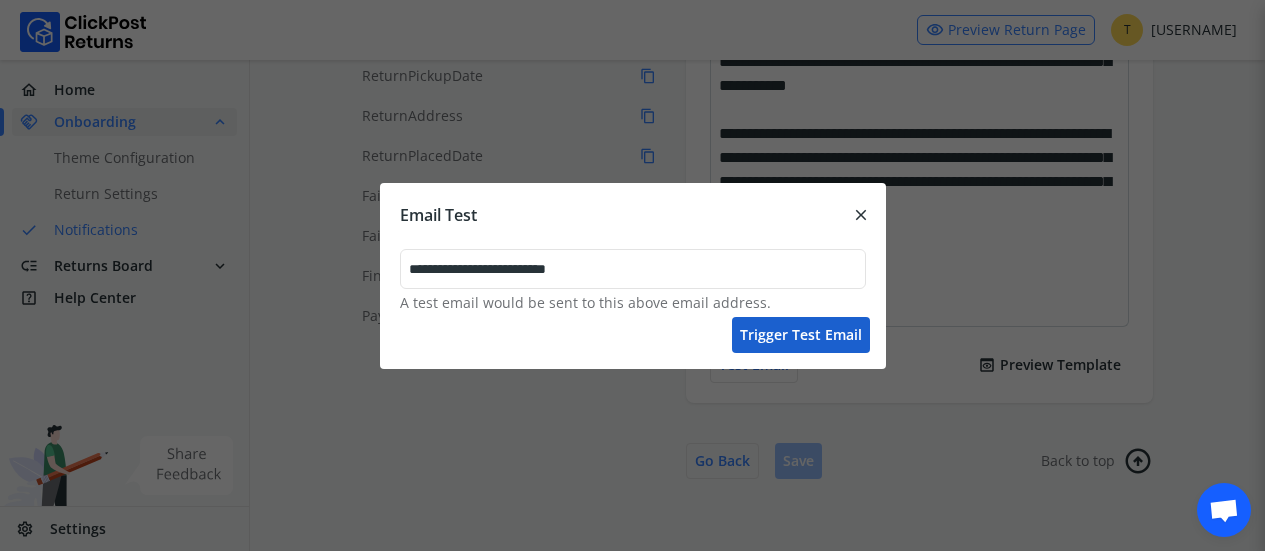 click on "Trigger test email" at bounding box center (801, 335) 